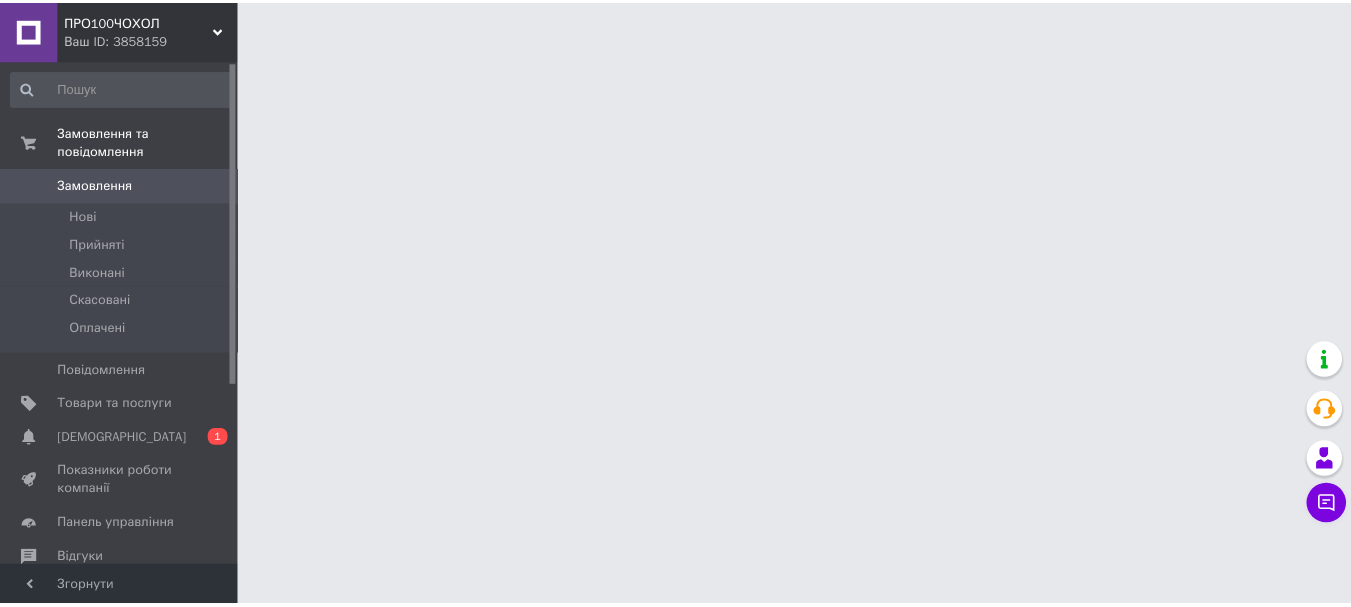 scroll, scrollTop: 0, scrollLeft: 0, axis: both 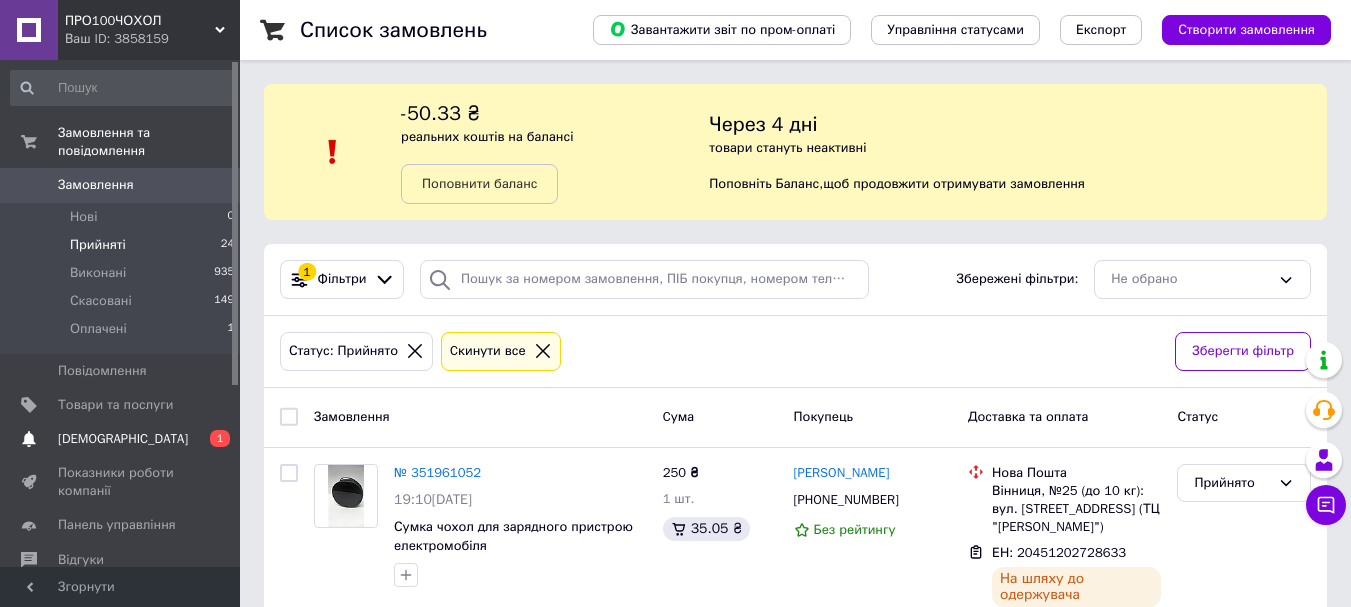 click on "[DEMOGRAPHIC_DATA]" at bounding box center [123, 439] 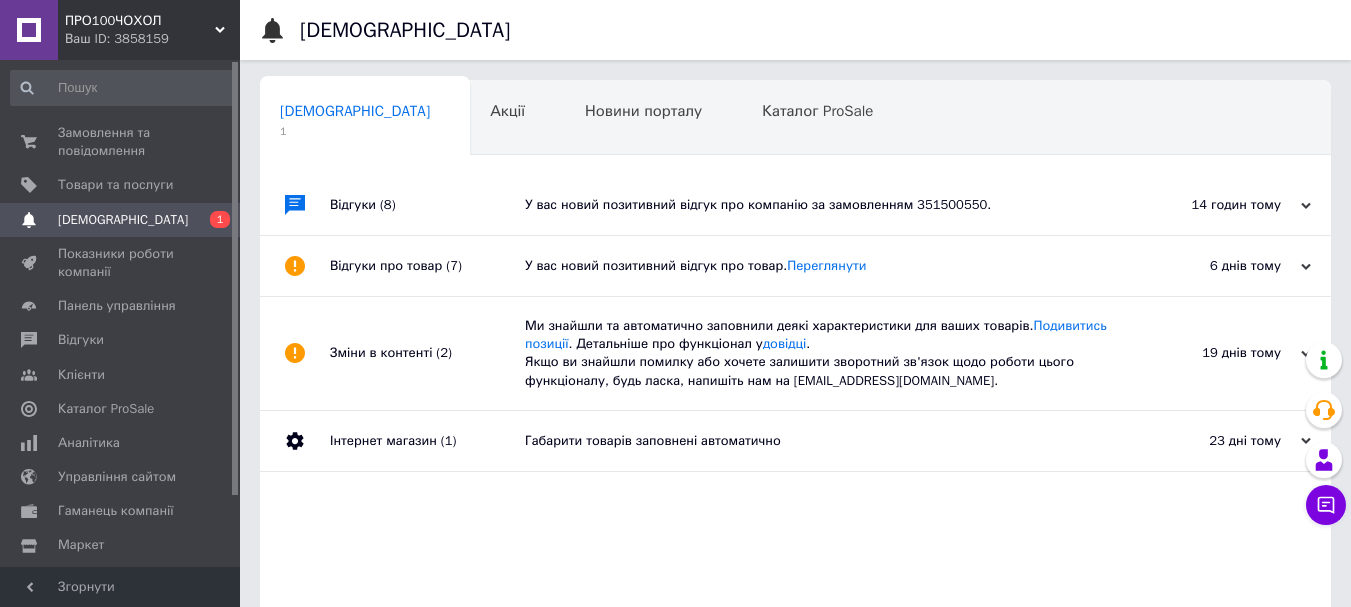 click on "У вас новий позитивний відгук про компанію за замовленням 351500550." at bounding box center [818, 205] 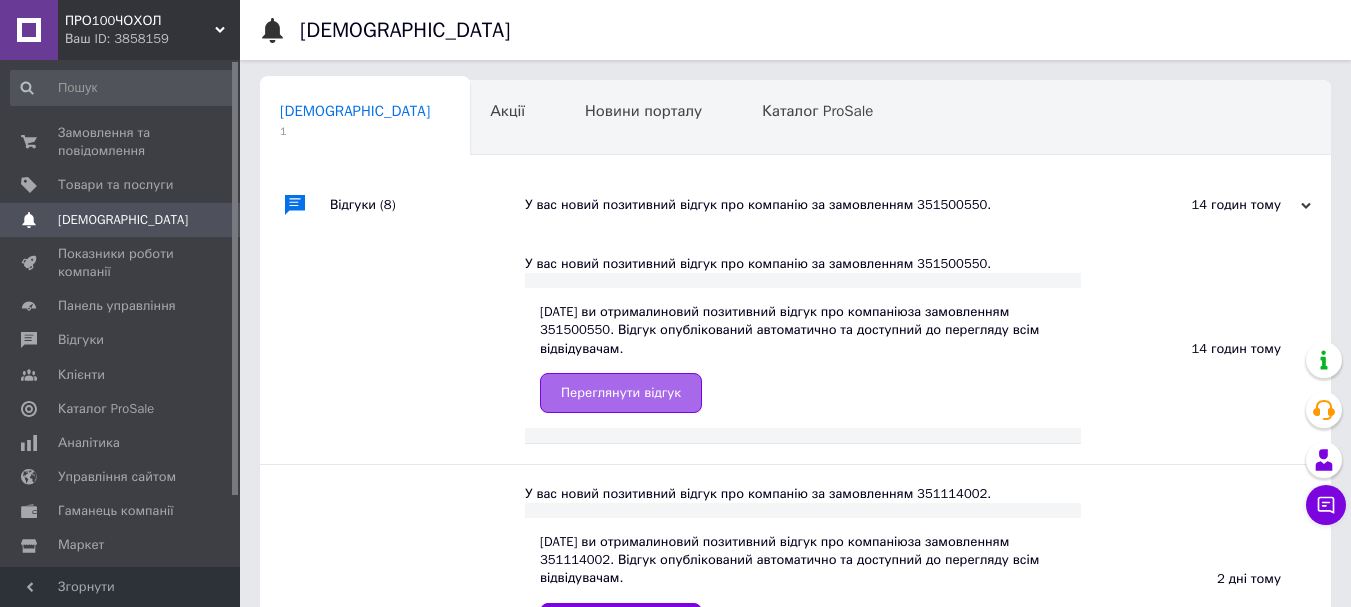 click on "Переглянути відгук" at bounding box center (621, 393) 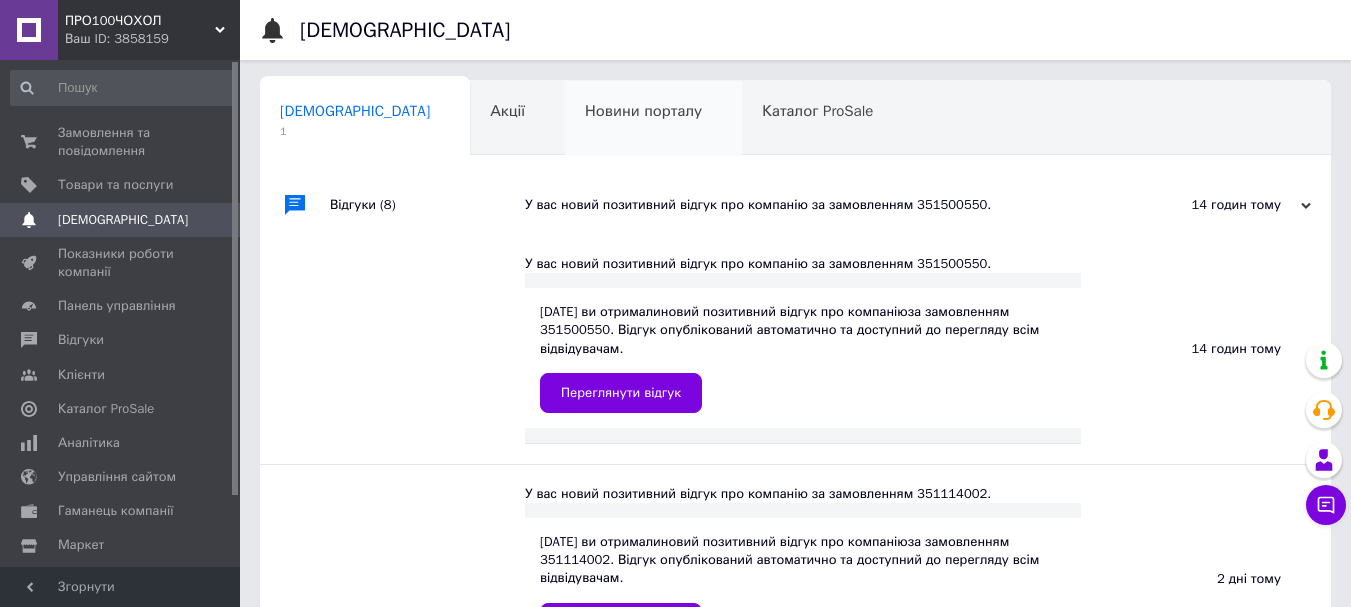 click on "Новини порталу" at bounding box center [643, 111] 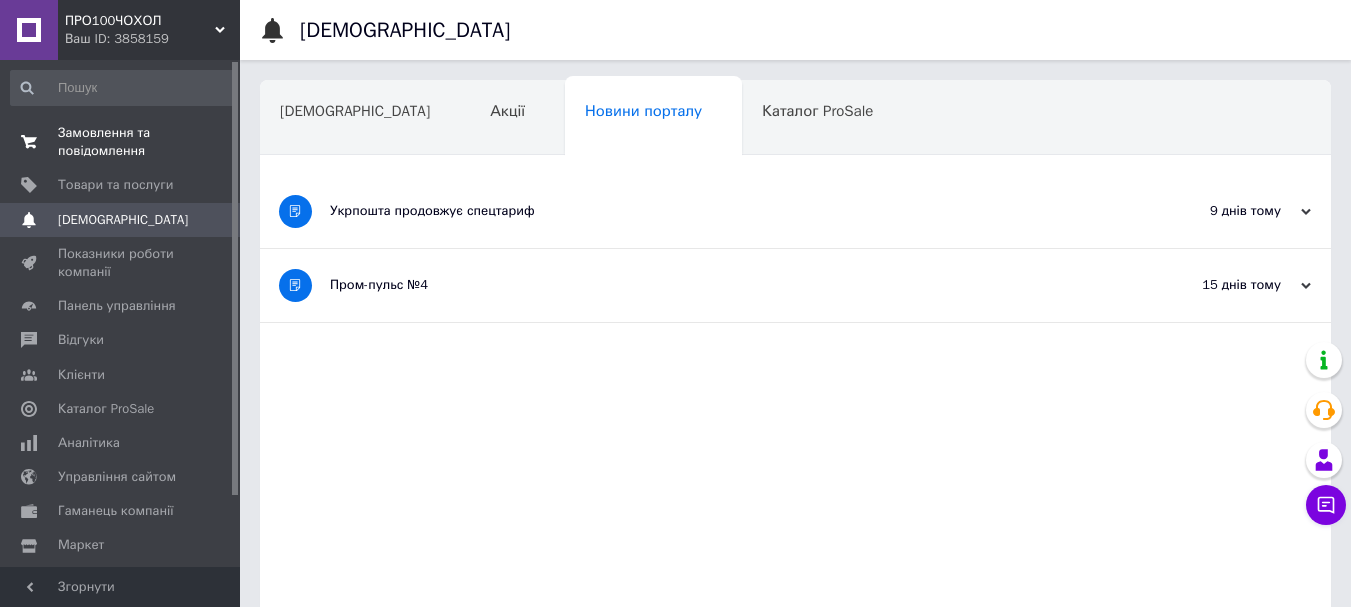 click on "Замовлення та повідомлення" at bounding box center [121, 142] 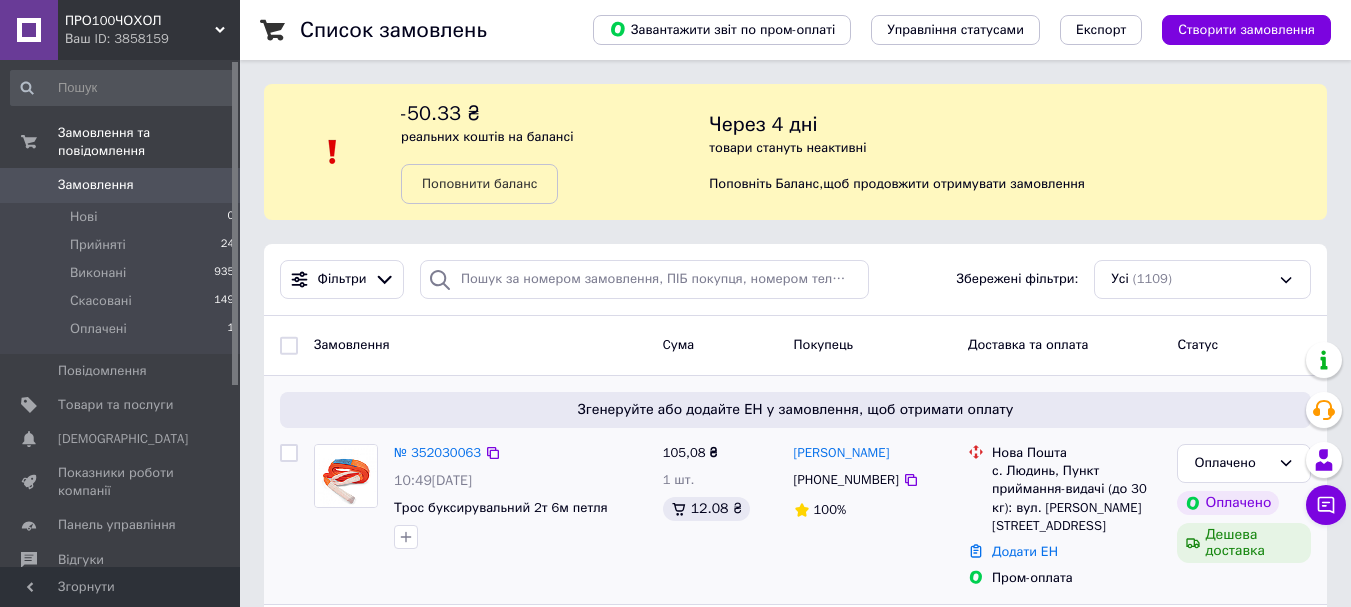 scroll, scrollTop: 300, scrollLeft: 0, axis: vertical 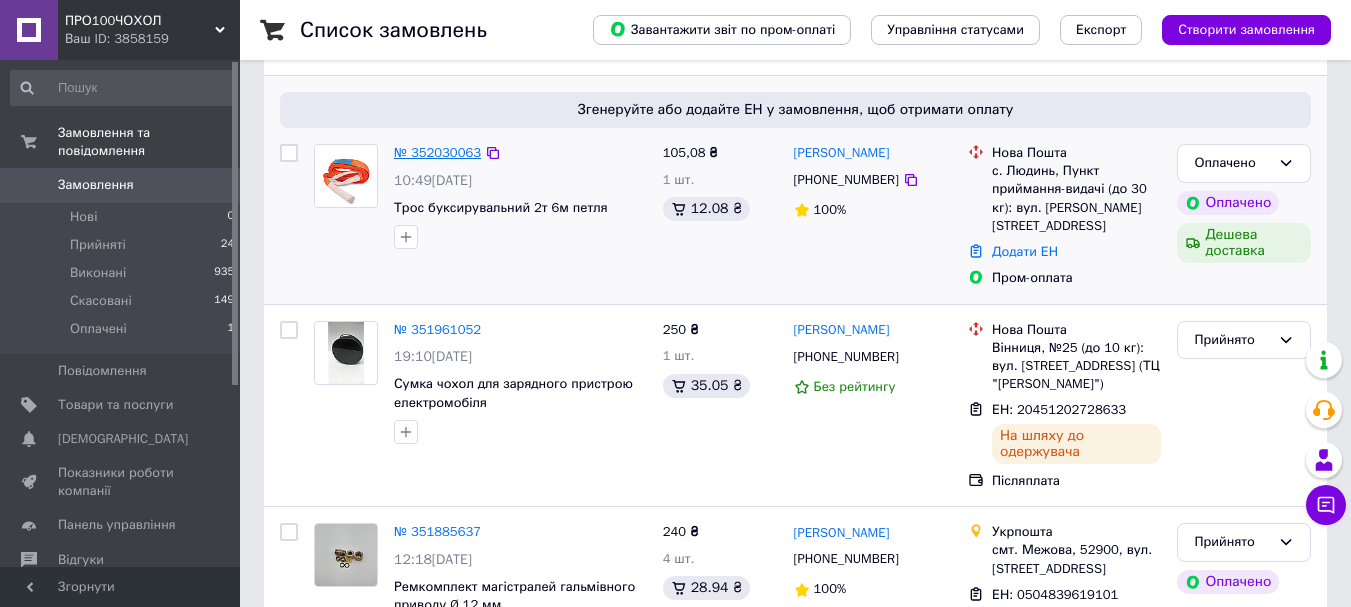 click on "№ 352030063" at bounding box center [437, 152] 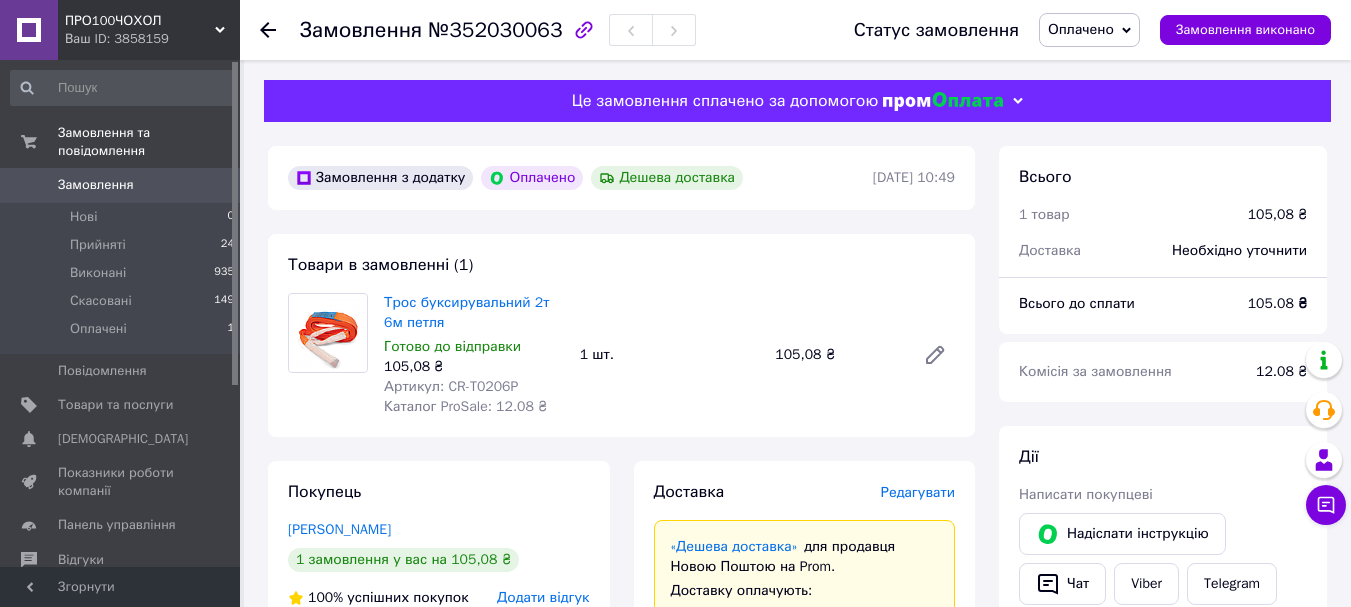 scroll, scrollTop: 200, scrollLeft: 0, axis: vertical 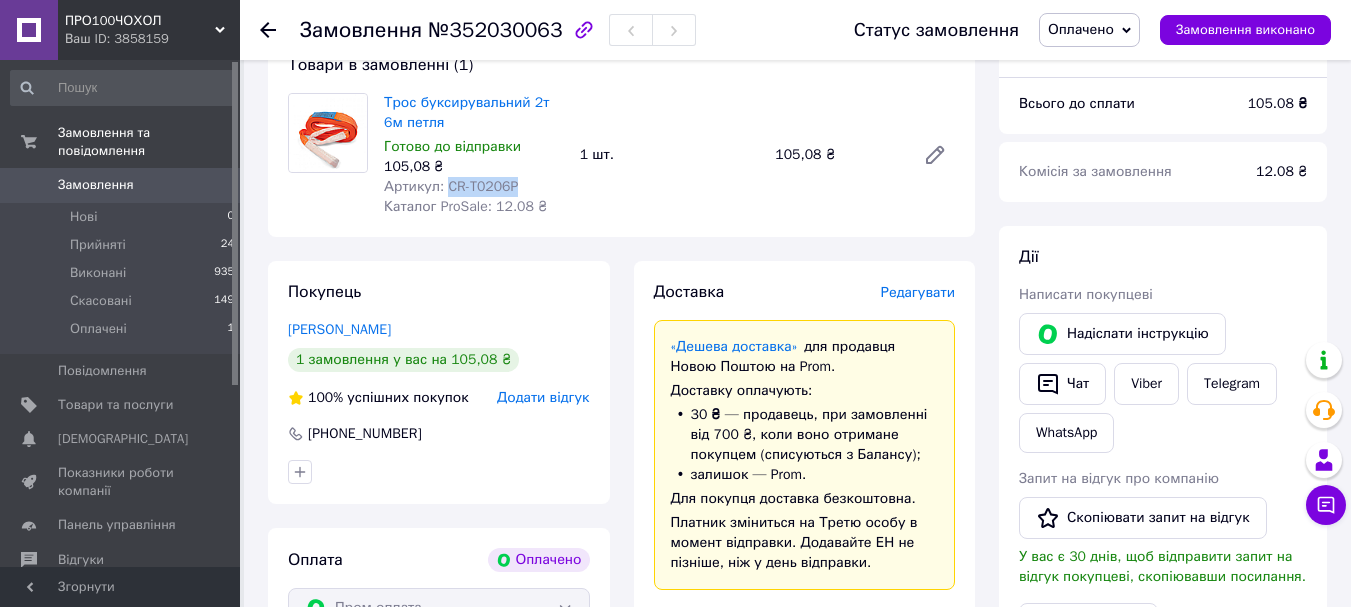 drag, startPoint x: 445, startPoint y: 179, endPoint x: 519, endPoint y: 190, distance: 74.8131 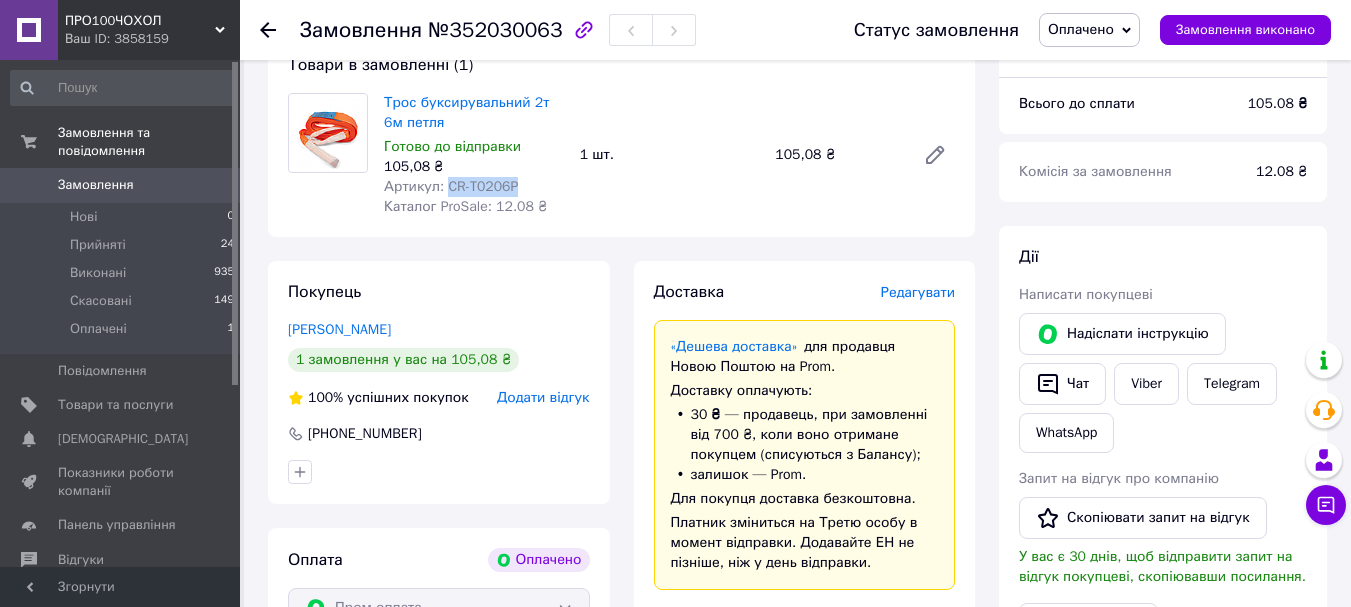 copy on "CR-T0206P" 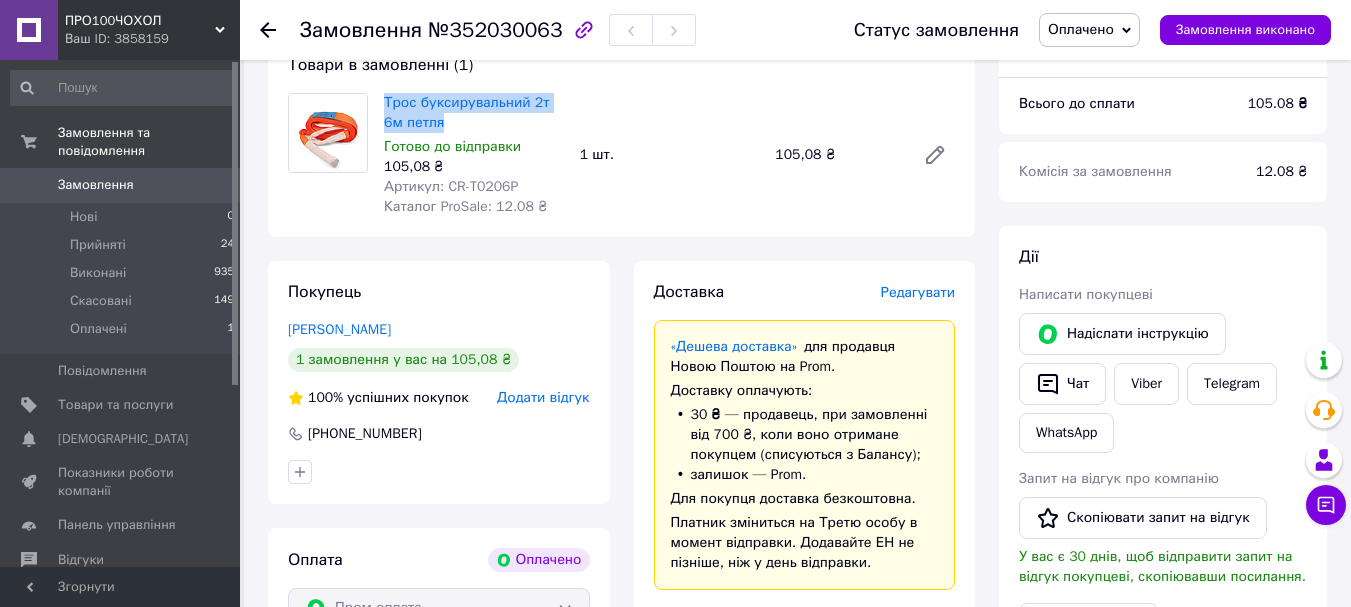 drag, startPoint x: 402, startPoint y: 109, endPoint x: 424, endPoint y: 126, distance: 27.802877 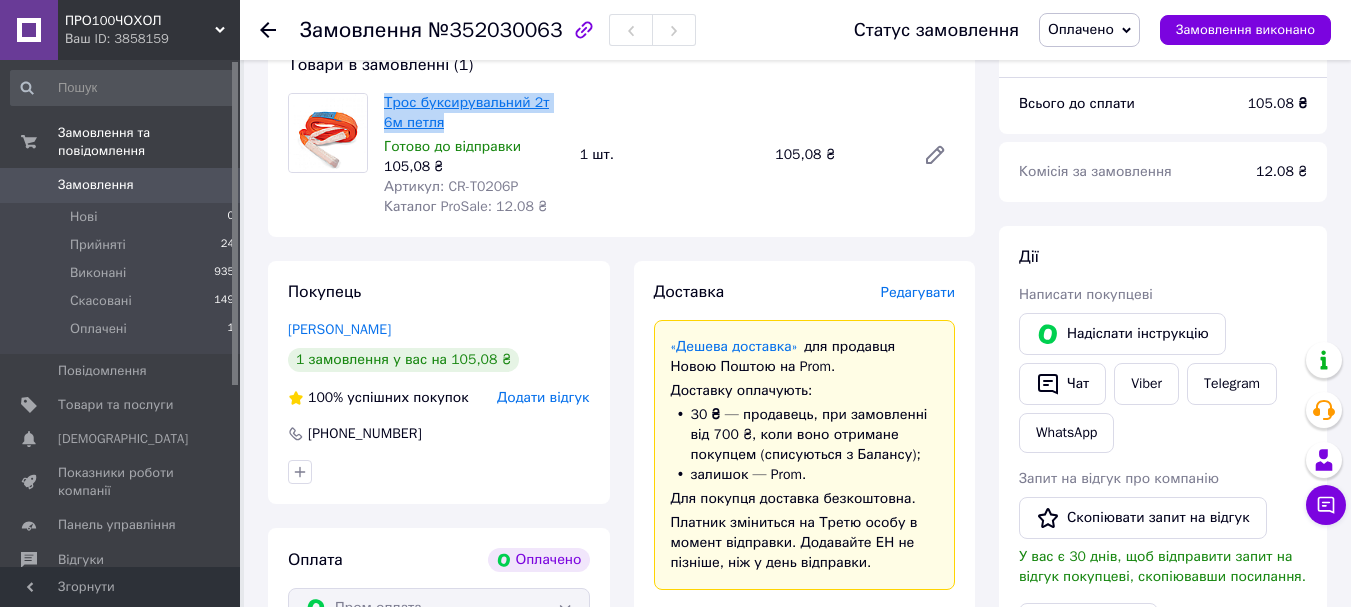 copy on "Трос буксирувальний 2т 6м петля" 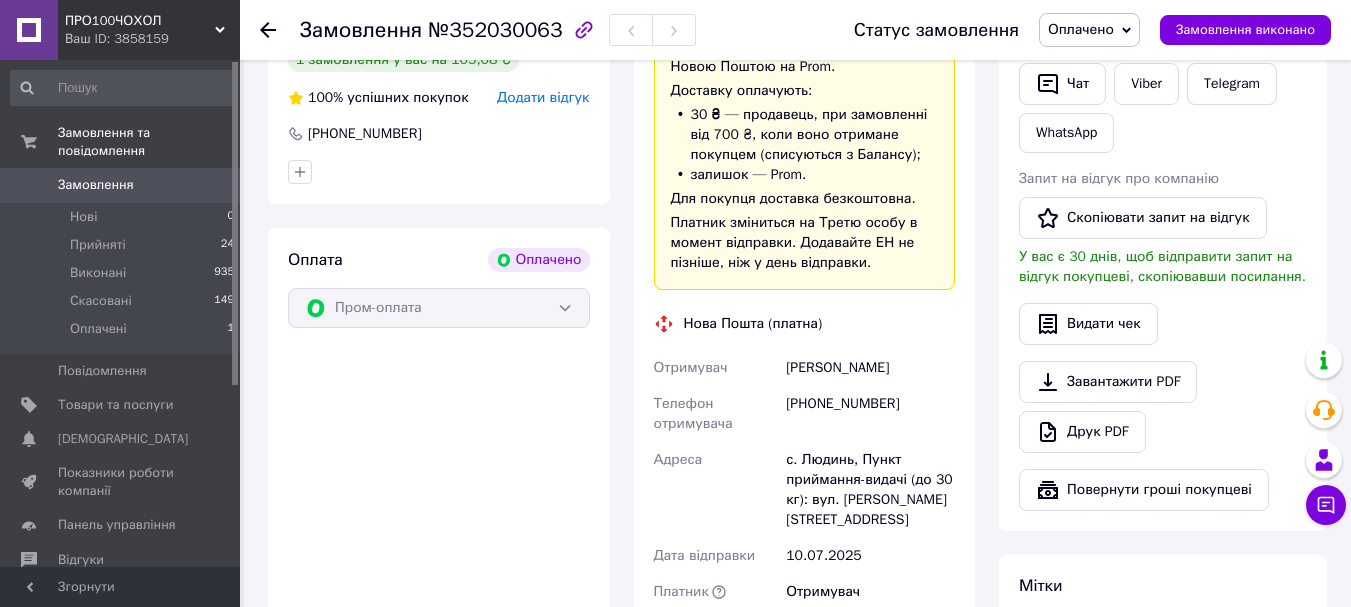 scroll, scrollTop: 0, scrollLeft: 0, axis: both 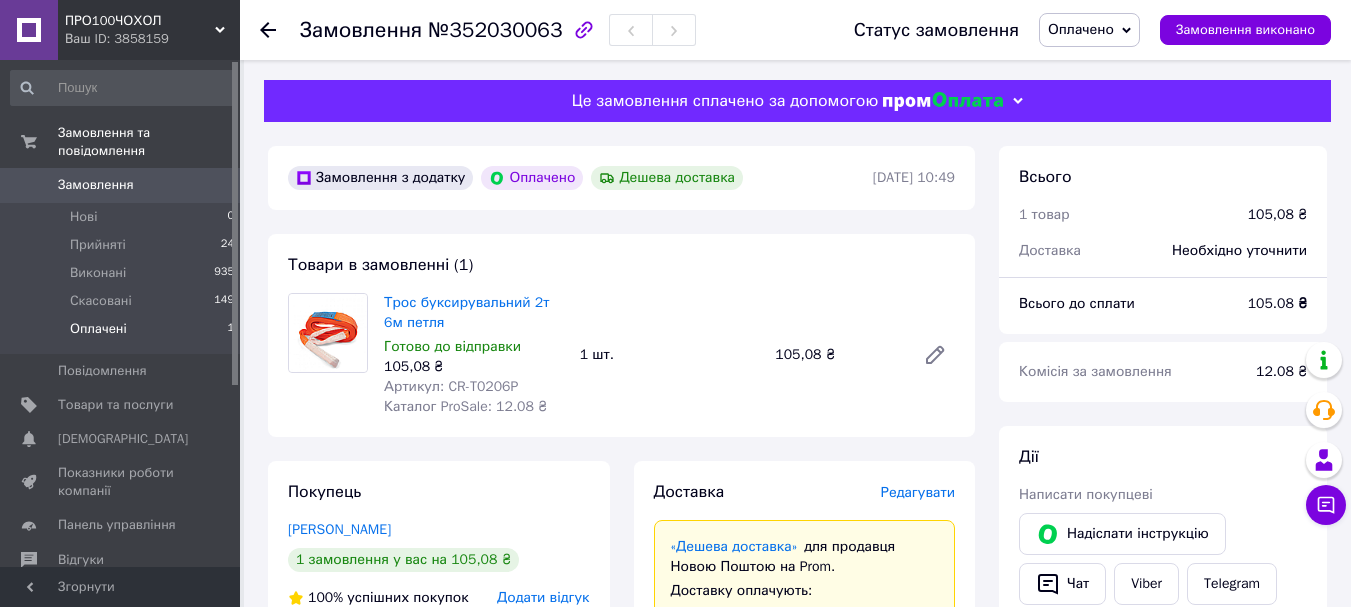 click on "Оплачені" at bounding box center (98, 329) 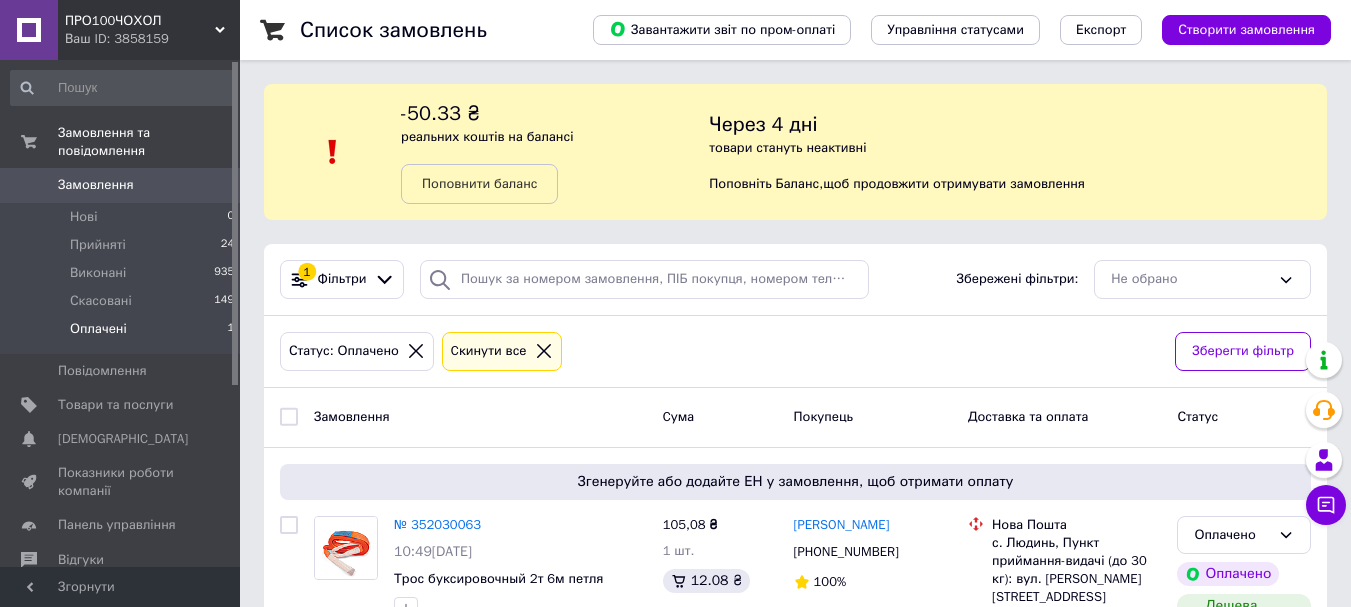 scroll, scrollTop: 92, scrollLeft: 0, axis: vertical 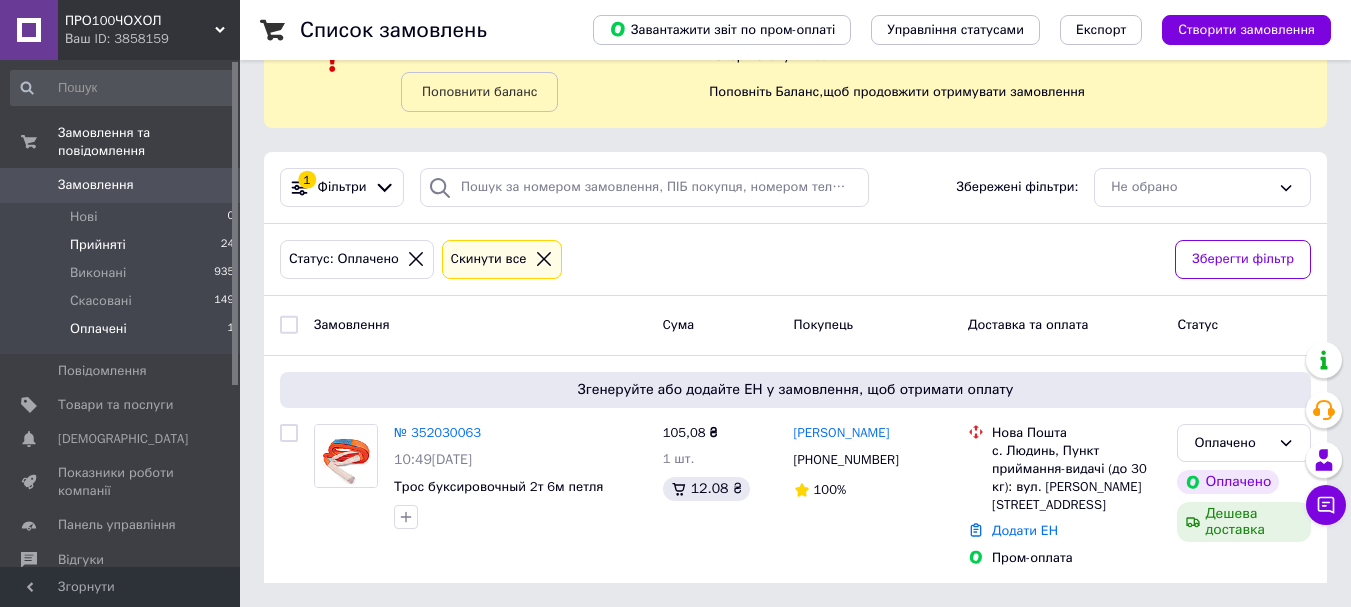 click on "Прийняті" at bounding box center [98, 245] 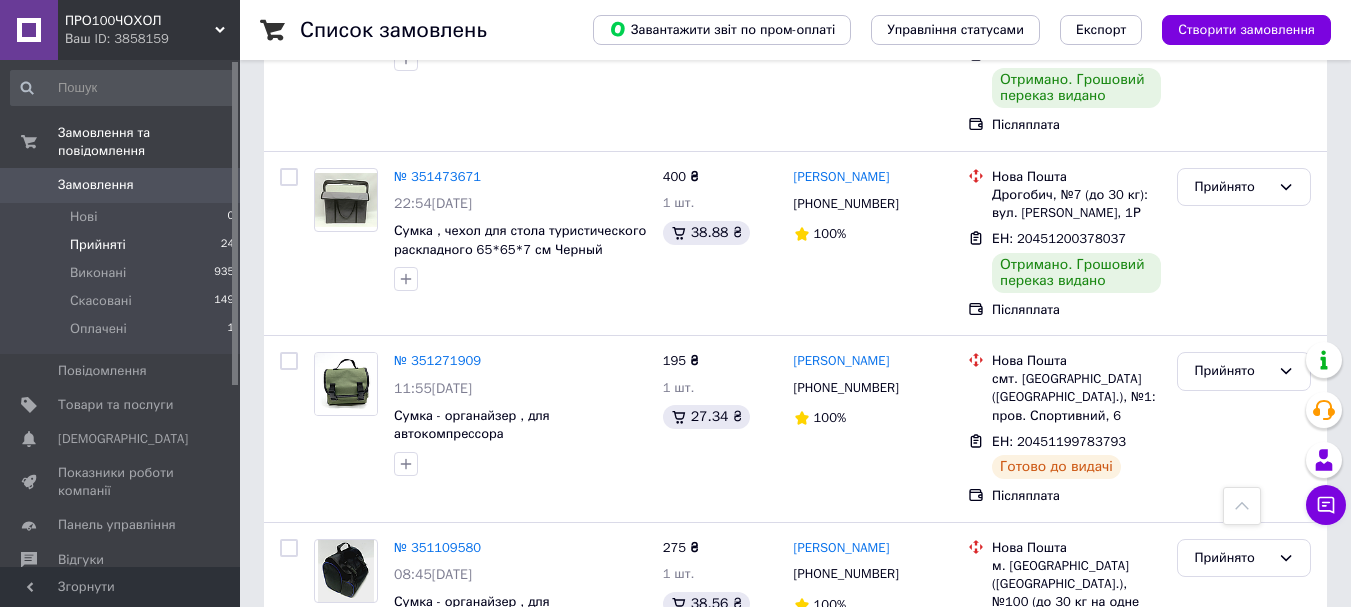 scroll, scrollTop: 2400, scrollLeft: 0, axis: vertical 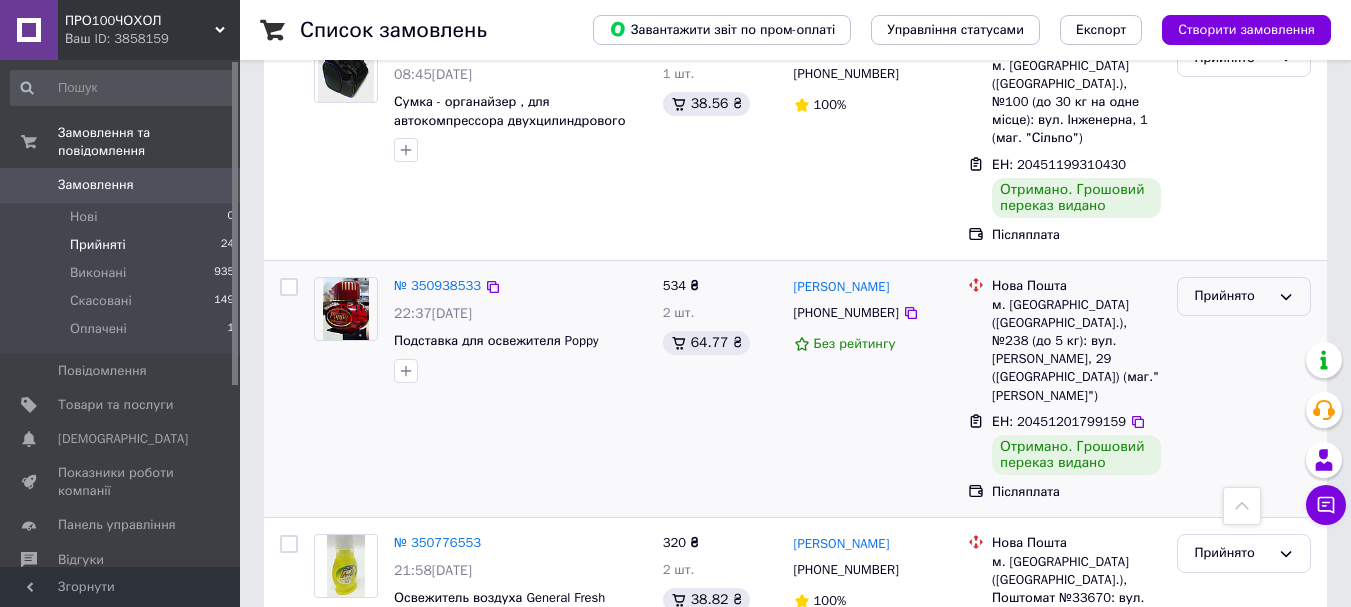 click 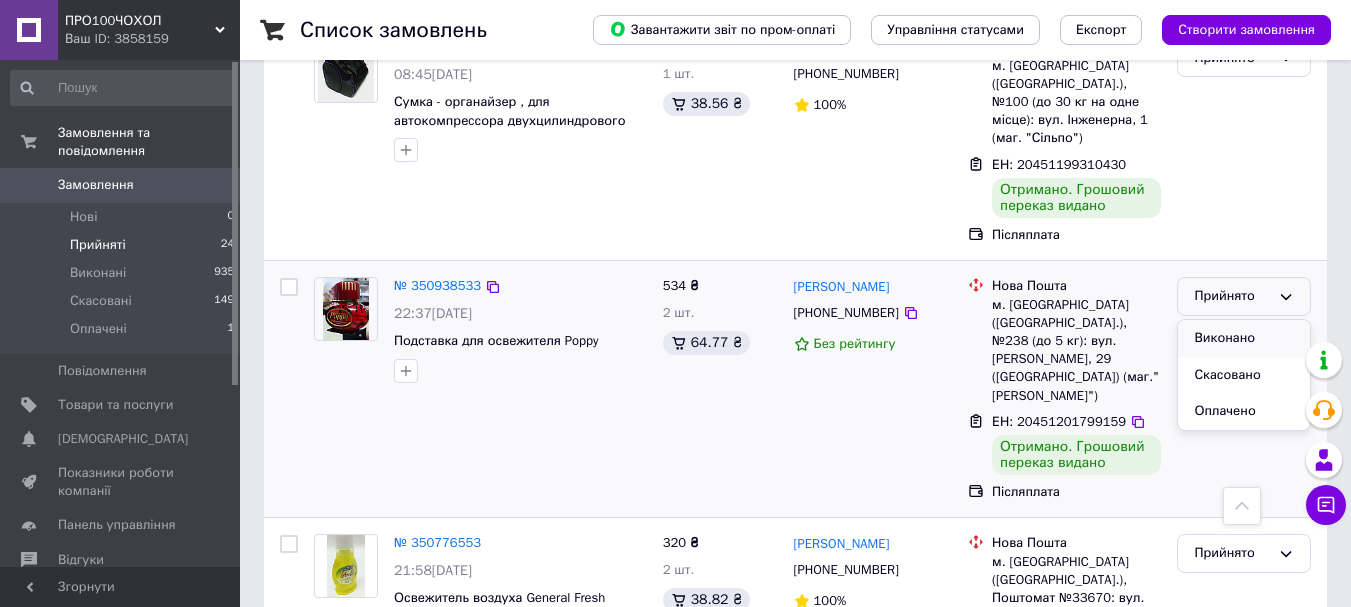 click on "Виконано" at bounding box center (1244, 338) 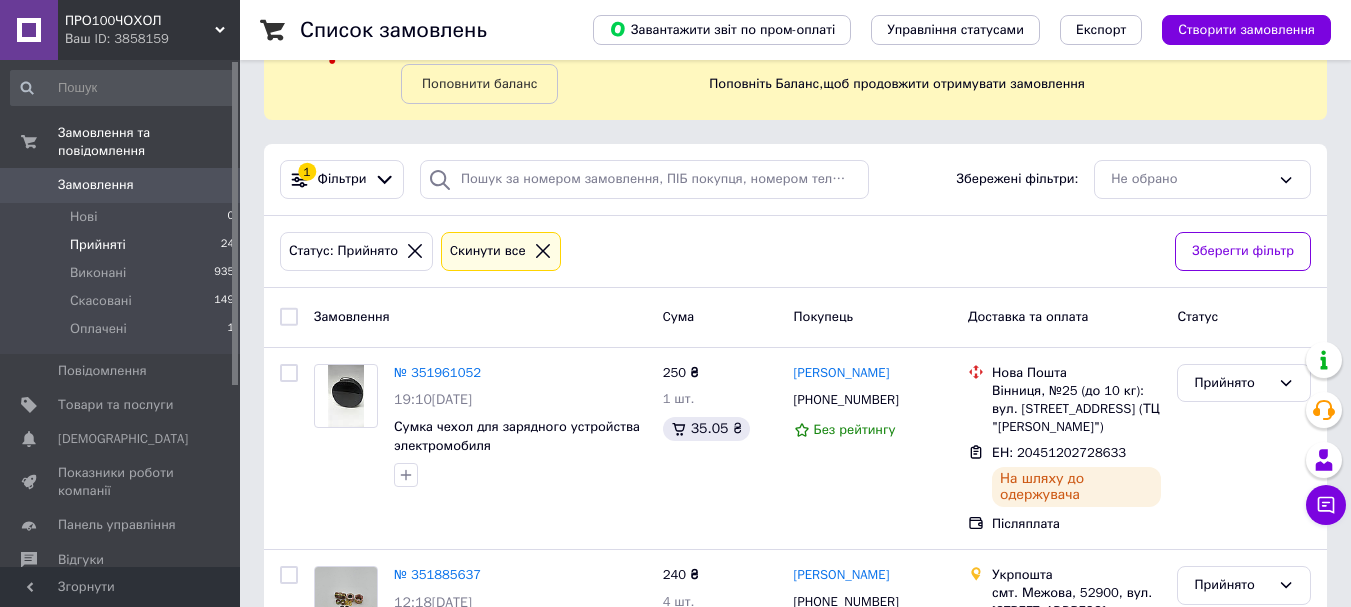 scroll, scrollTop: 0, scrollLeft: 0, axis: both 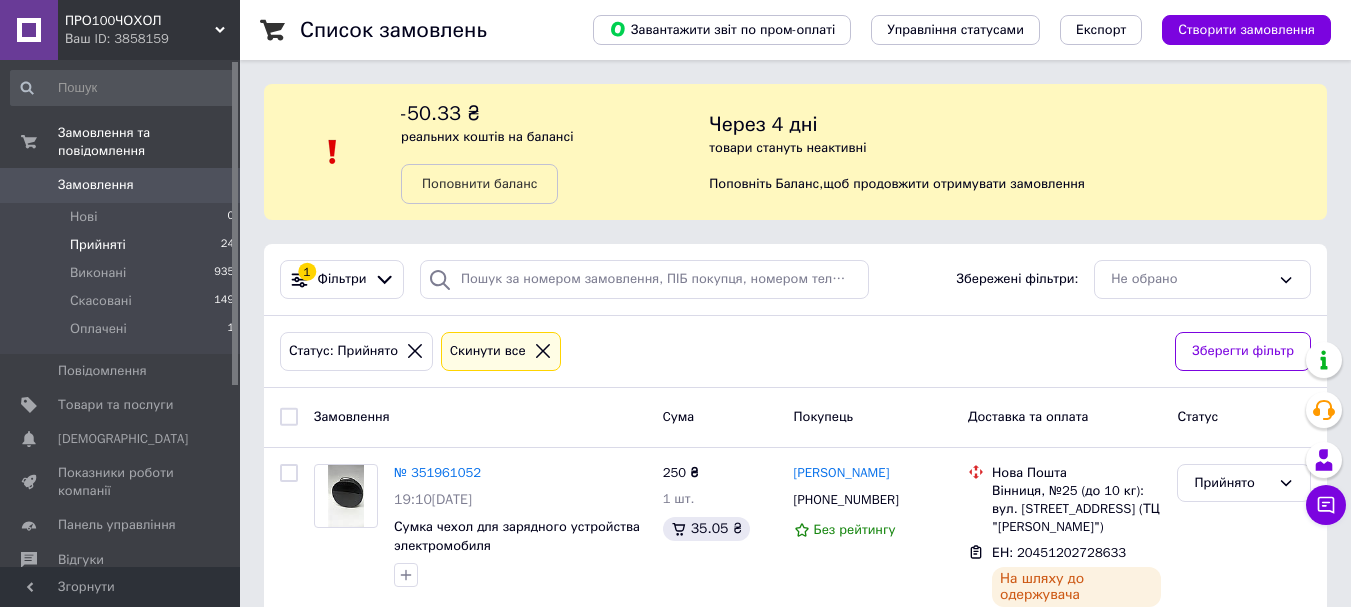 click on "Прийняті" at bounding box center [98, 245] 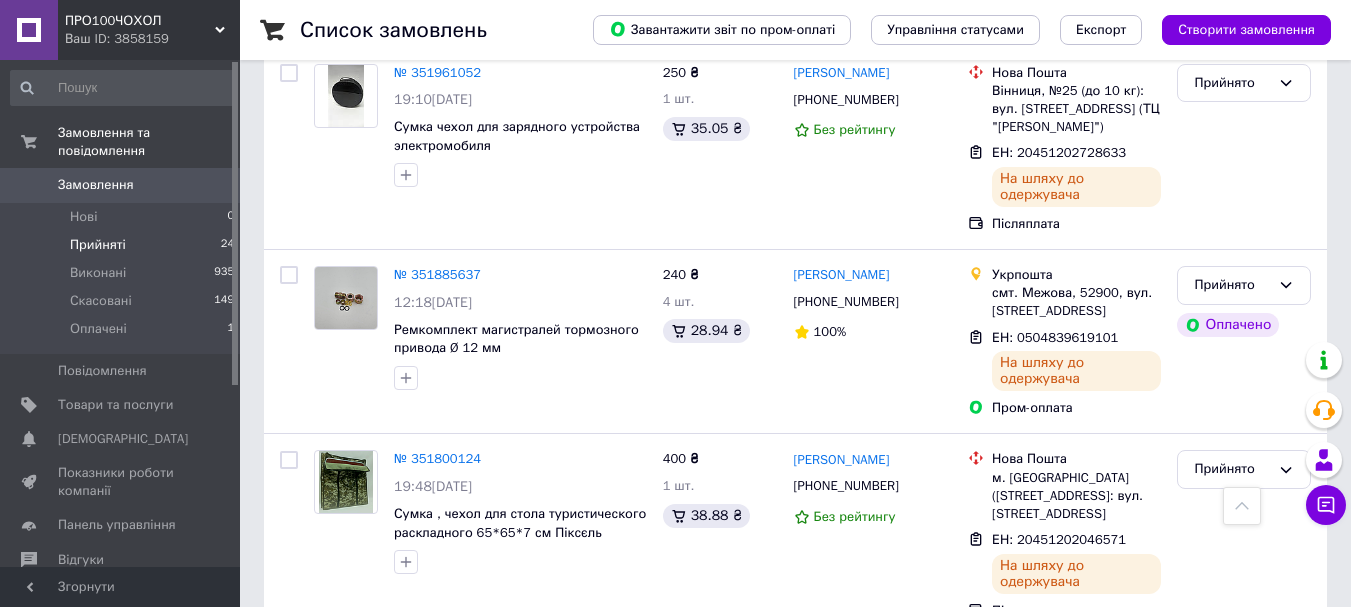 scroll, scrollTop: 800, scrollLeft: 0, axis: vertical 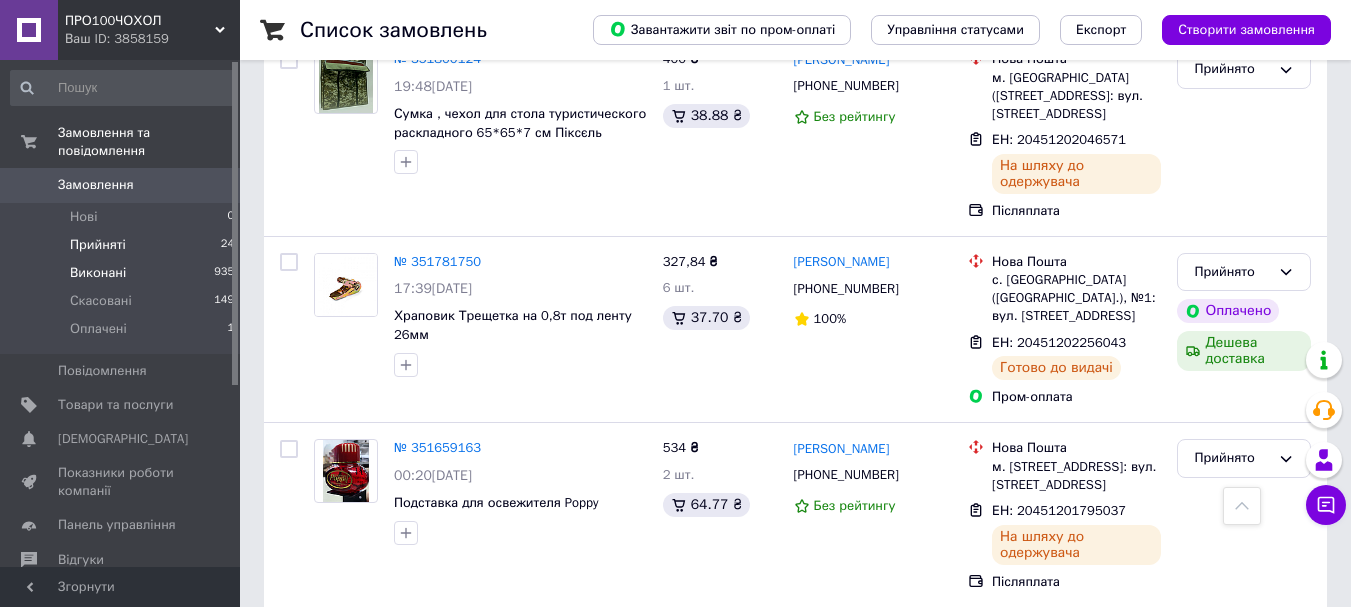 click on "Виконані" at bounding box center [98, 273] 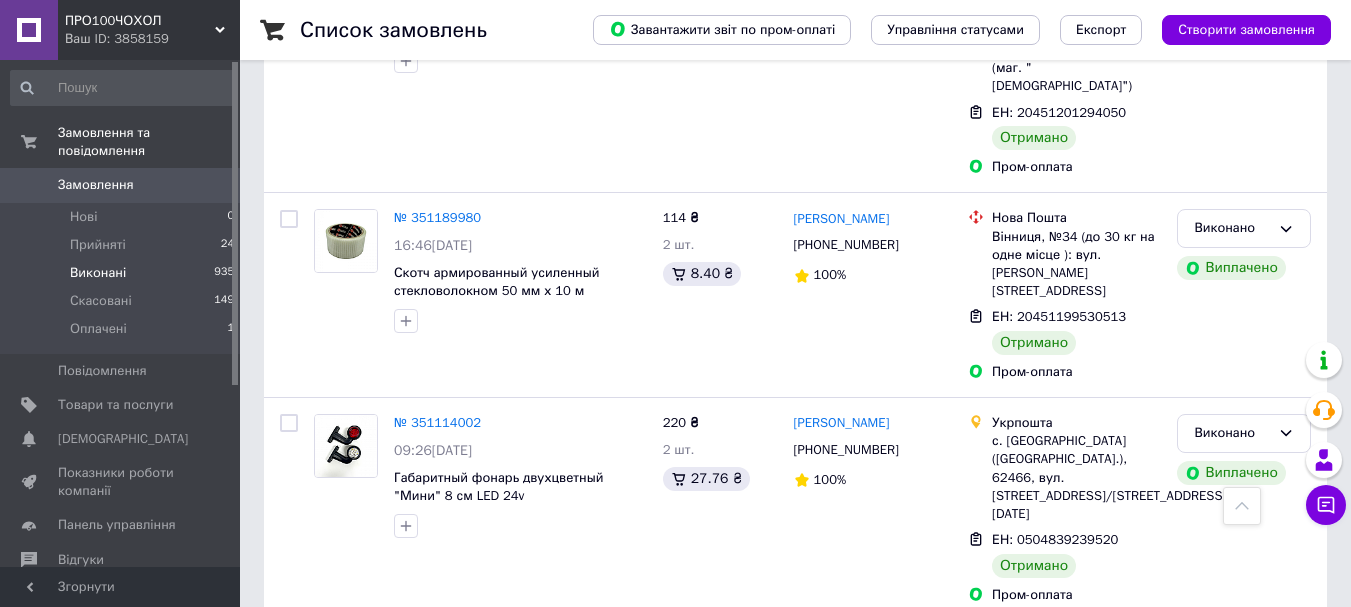 scroll, scrollTop: 0, scrollLeft: 0, axis: both 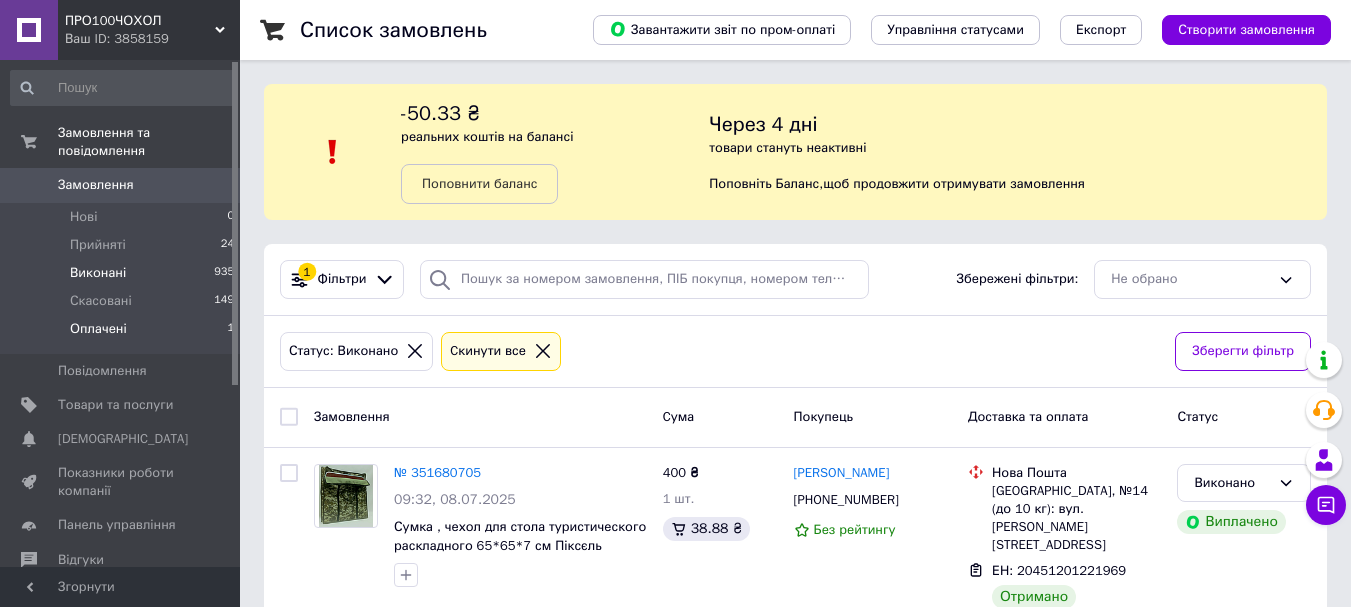 click on "Оплачені" at bounding box center [98, 329] 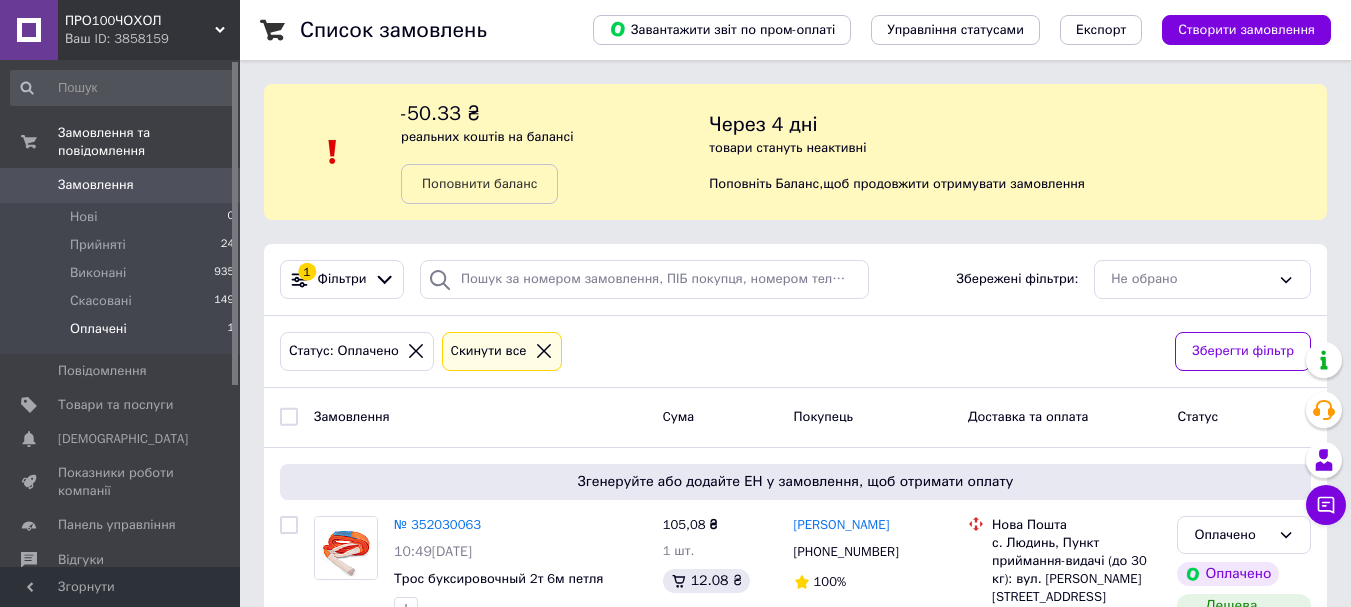 scroll, scrollTop: 92, scrollLeft: 0, axis: vertical 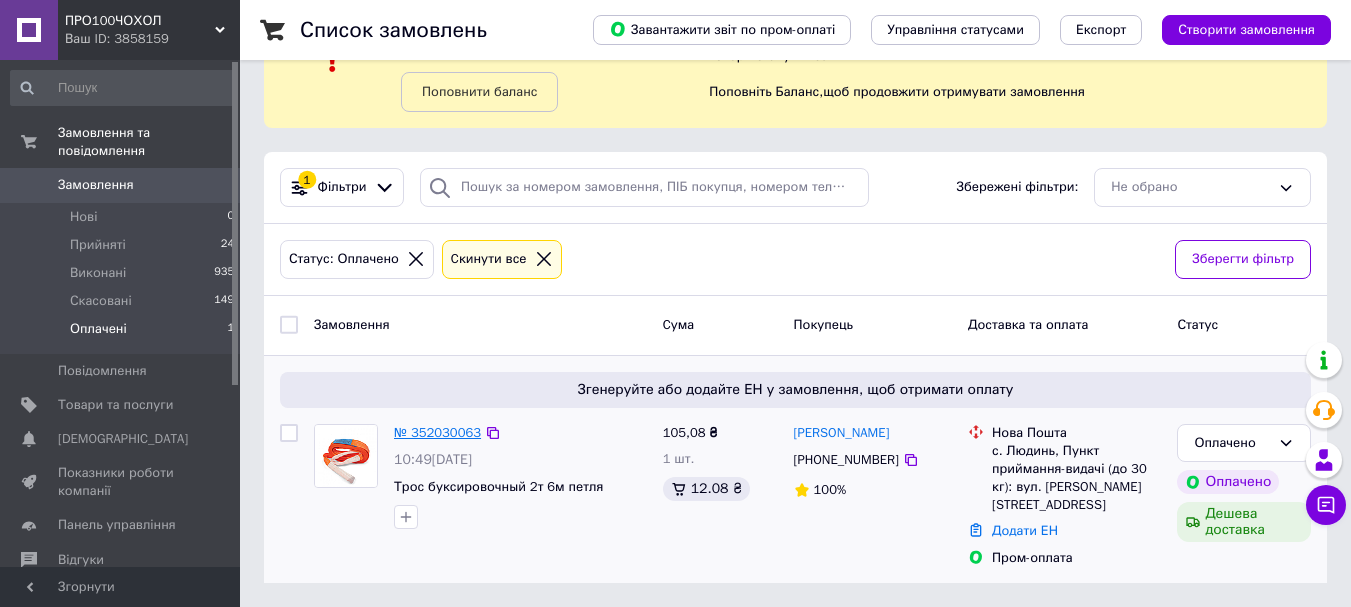 click on "№ 352030063" at bounding box center (437, 432) 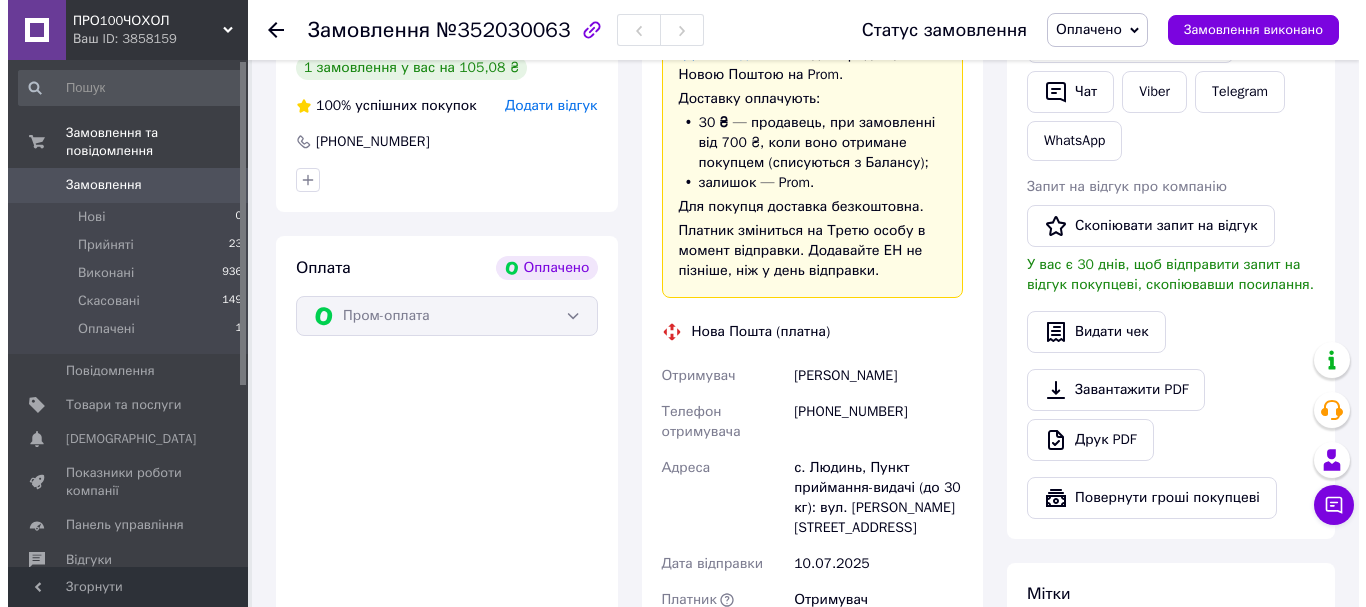 scroll, scrollTop: 292, scrollLeft: 0, axis: vertical 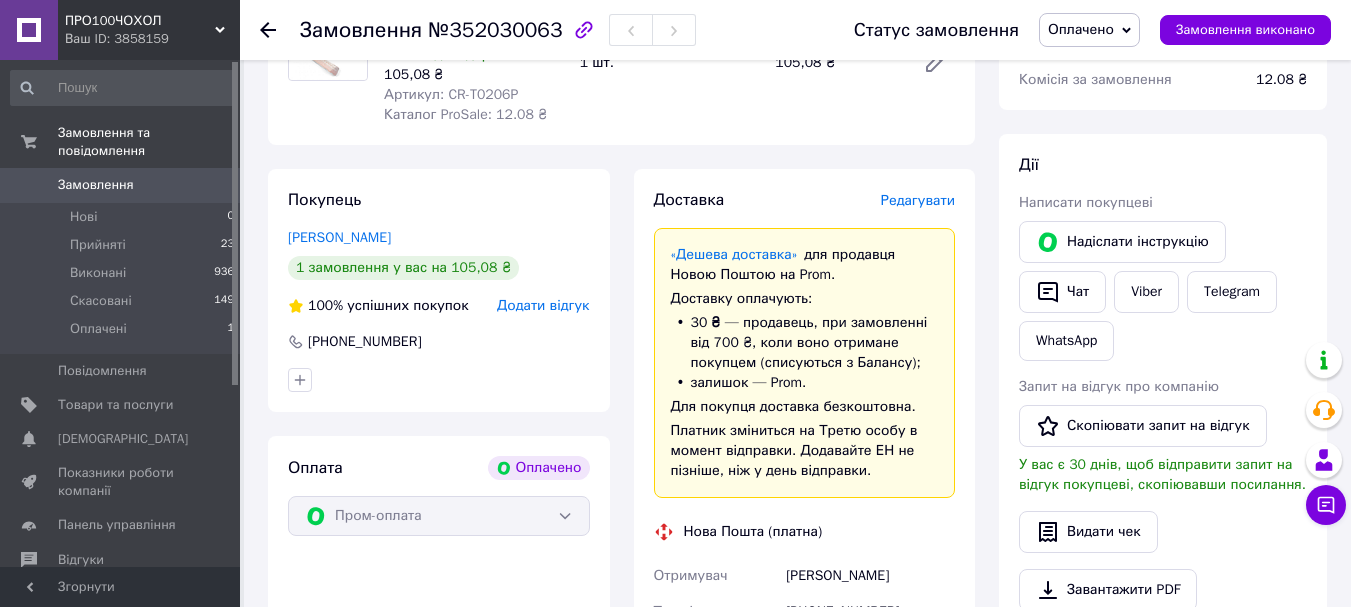 click on "Редагувати" at bounding box center (918, 200) 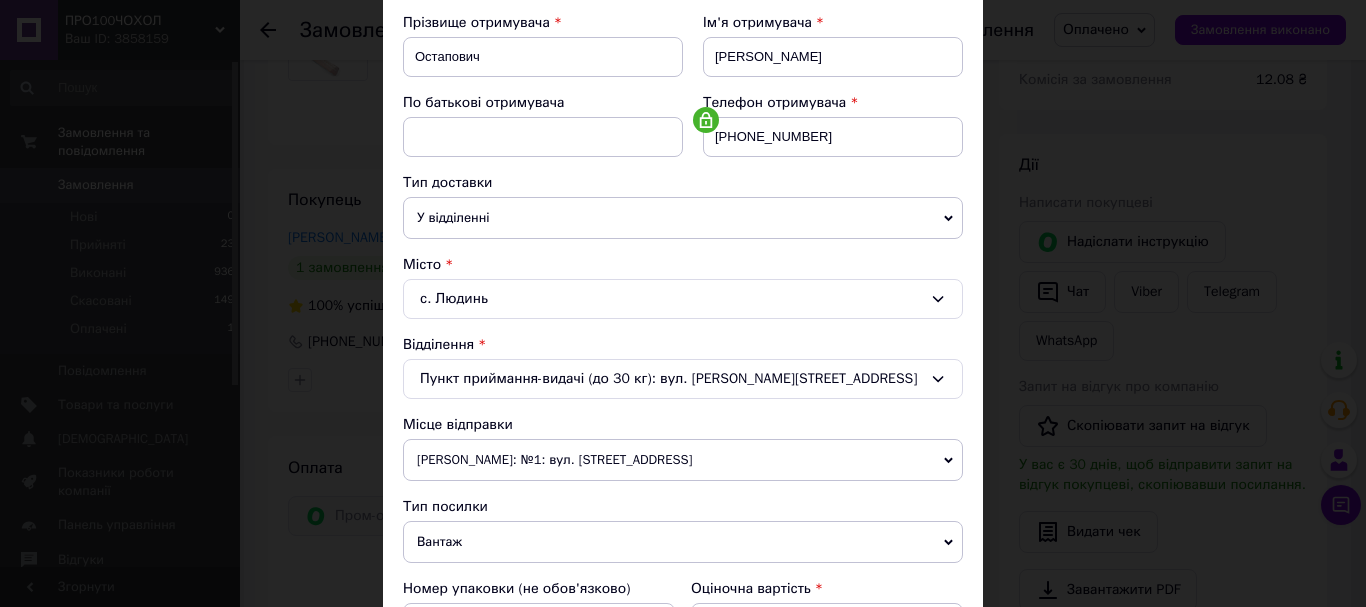scroll, scrollTop: 500, scrollLeft: 0, axis: vertical 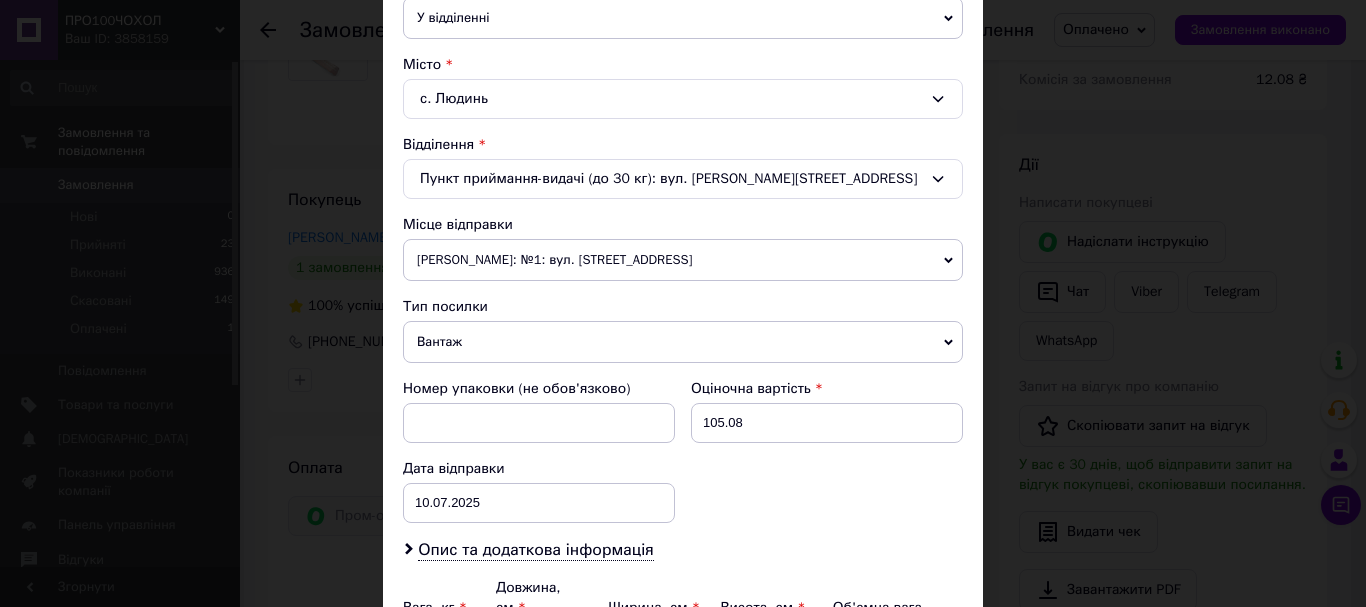 click on "[PERSON_NAME]: №1: вул. [STREET_ADDRESS]" at bounding box center (683, 260) 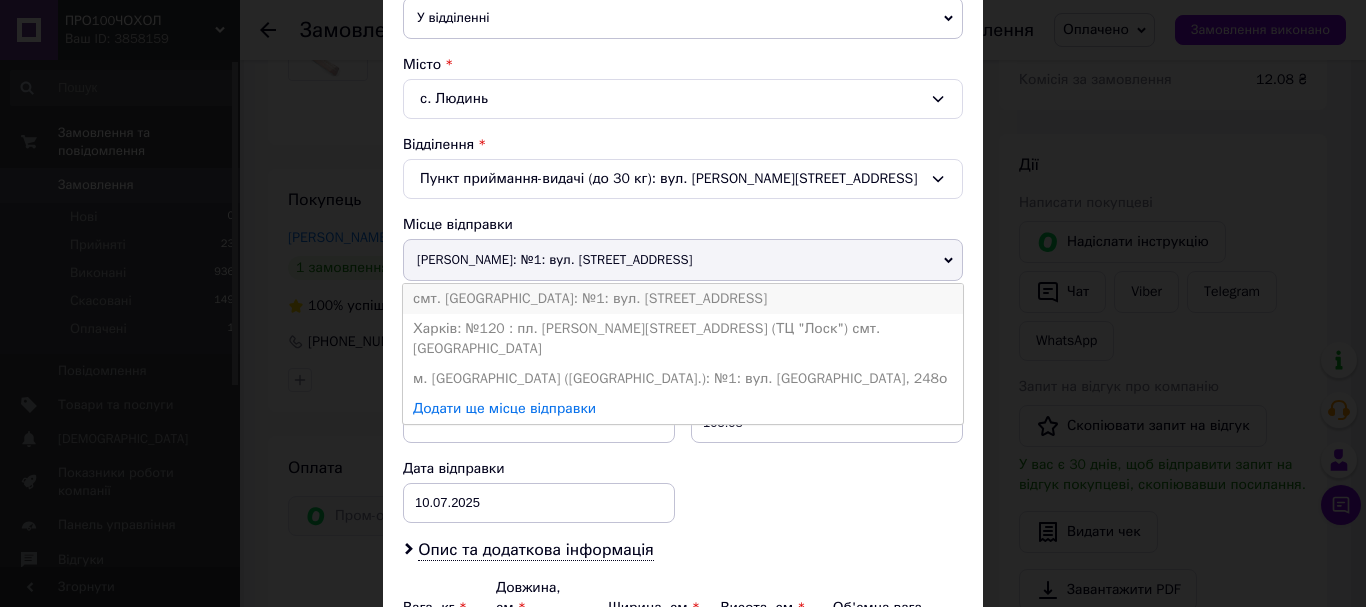 click on "смт. [GEOGRAPHIC_DATA]: №1: вул. [STREET_ADDRESS]" at bounding box center [683, 299] 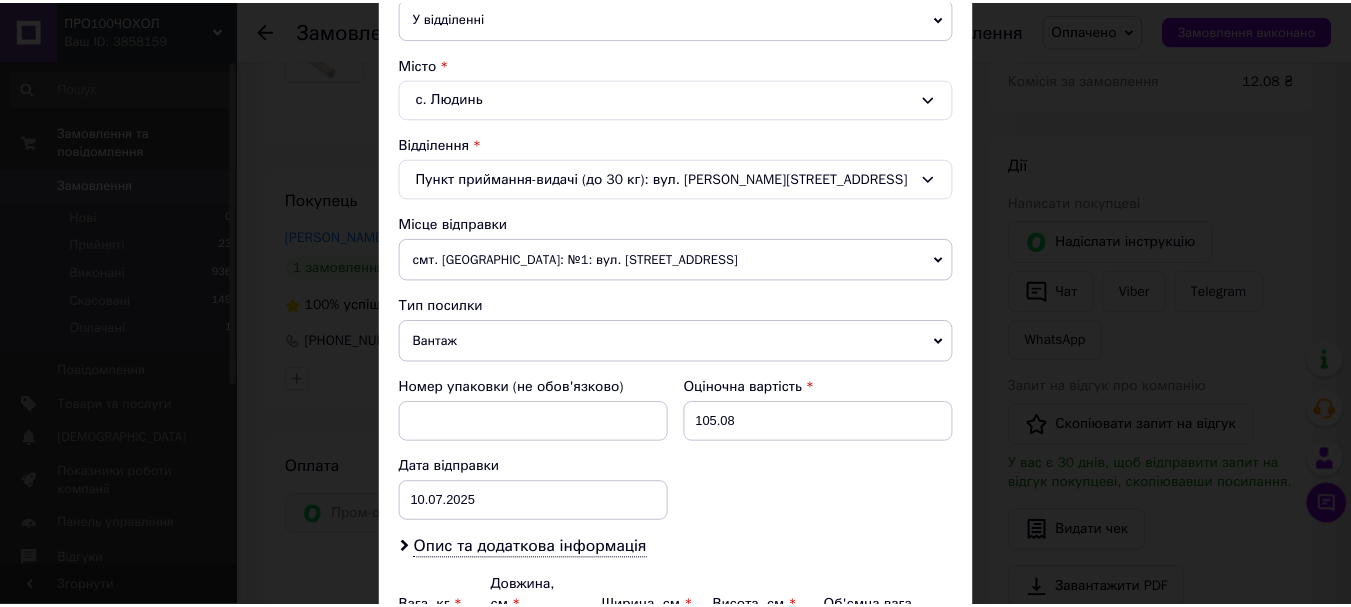 scroll, scrollTop: 721, scrollLeft: 0, axis: vertical 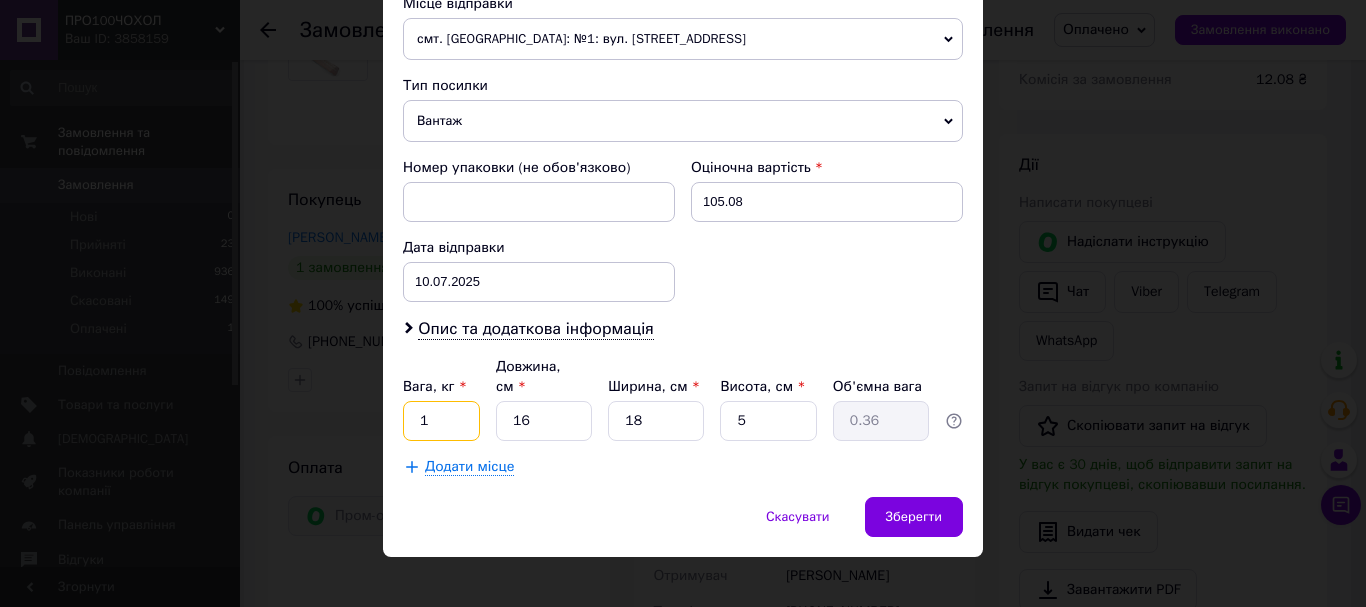 click on "1" at bounding box center [441, 421] 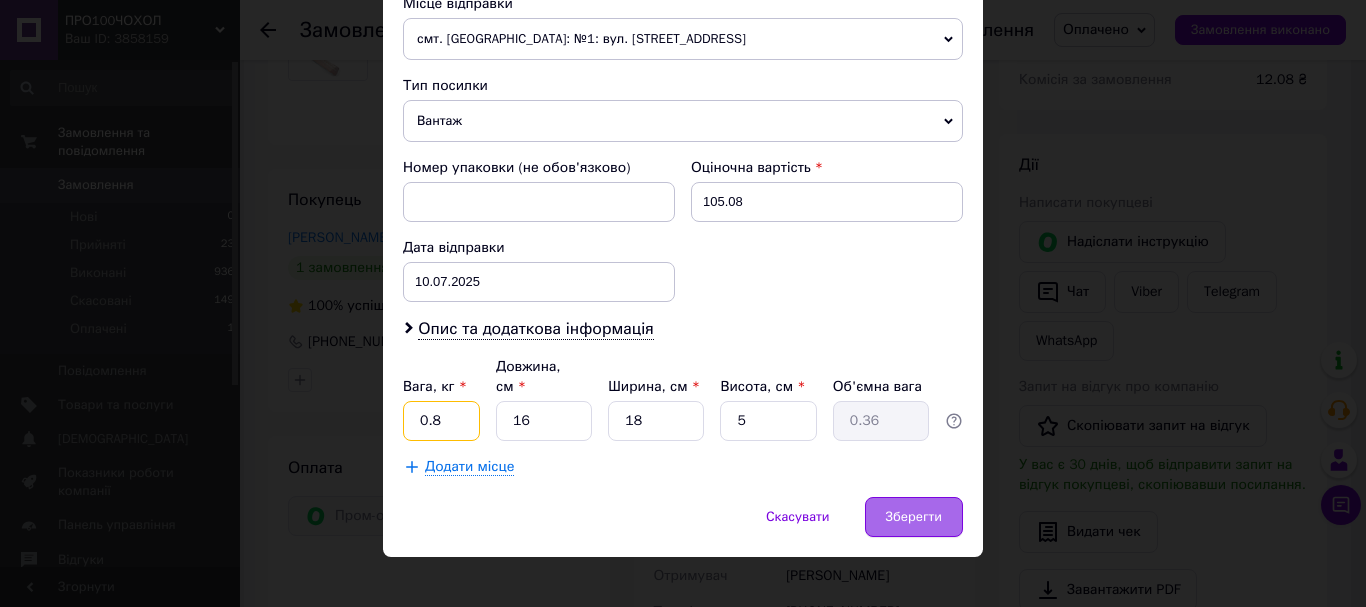 type on "0.8" 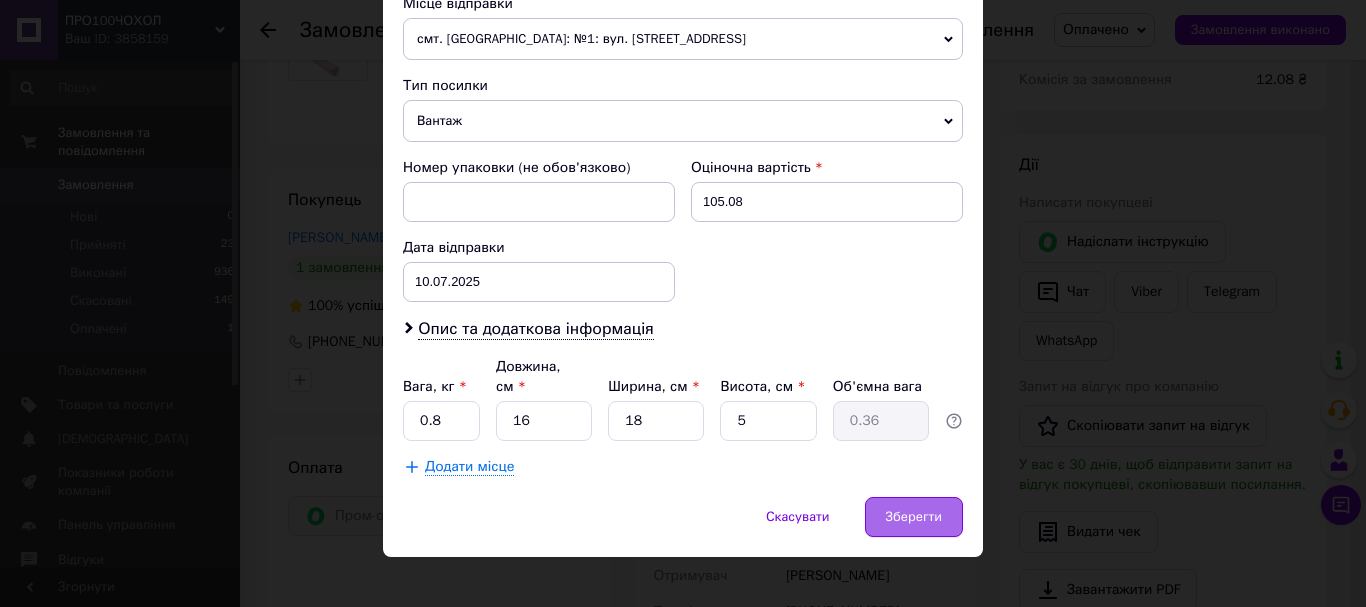 click on "Зберегти" at bounding box center [914, 517] 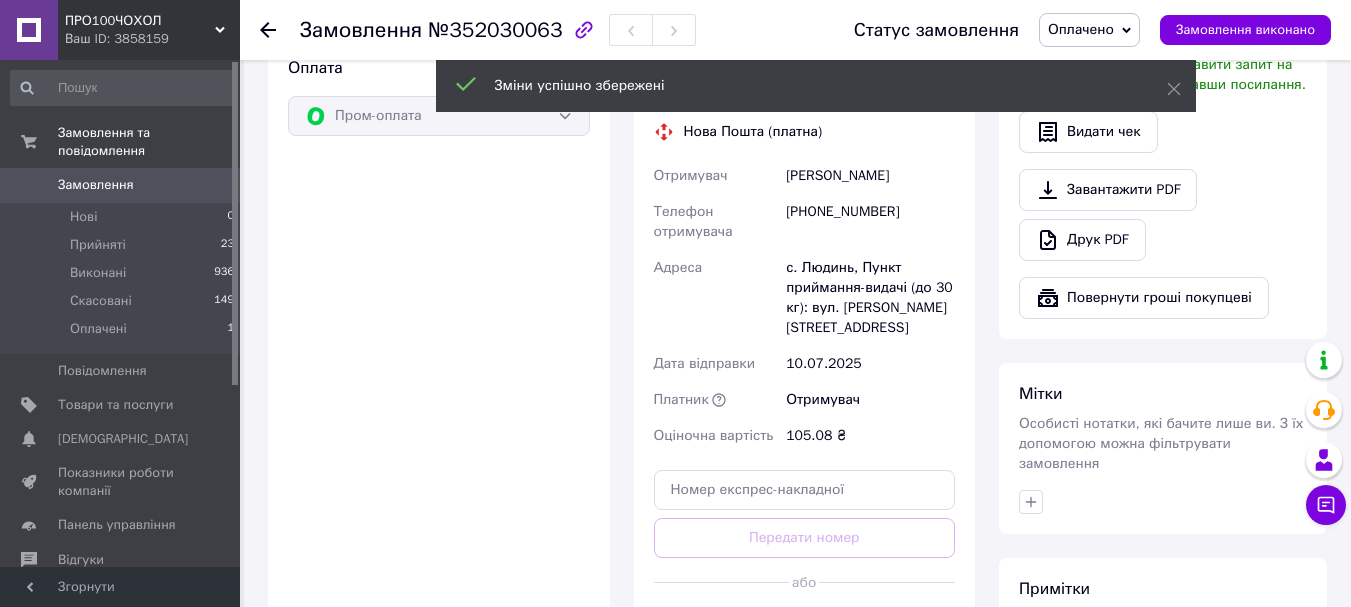 scroll, scrollTop: 892, scrollLeft: 0, axis: vertical 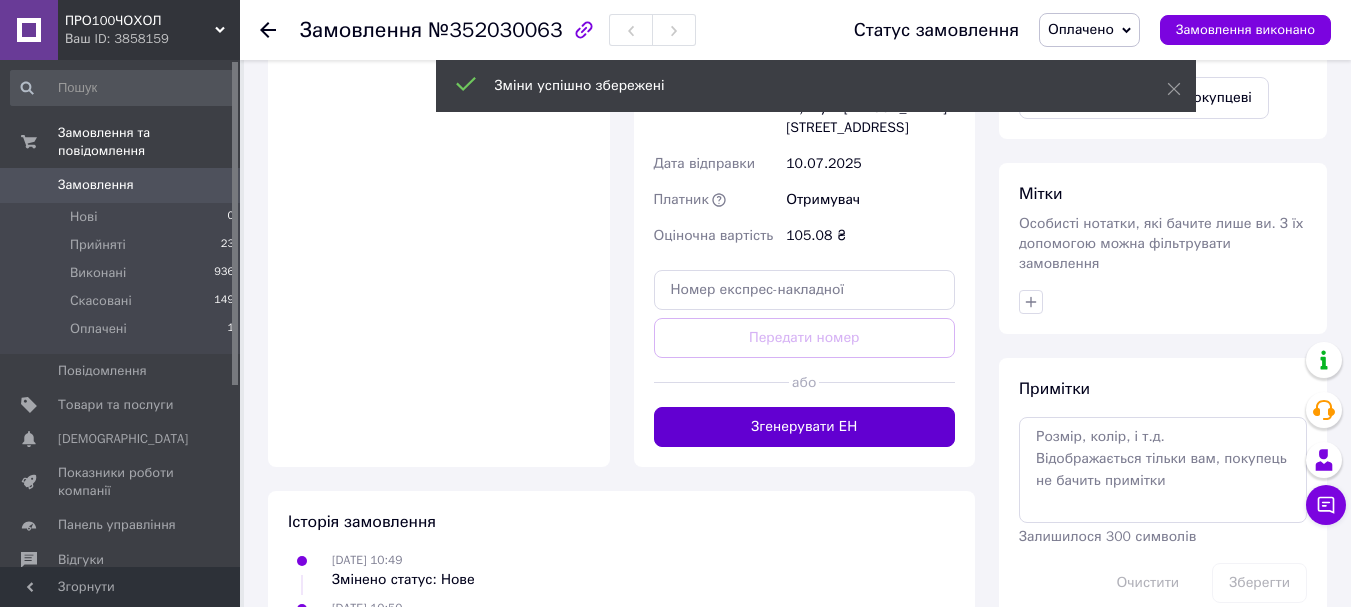 click on "Згенерувати ЕН" at bounding box center [805, 427] 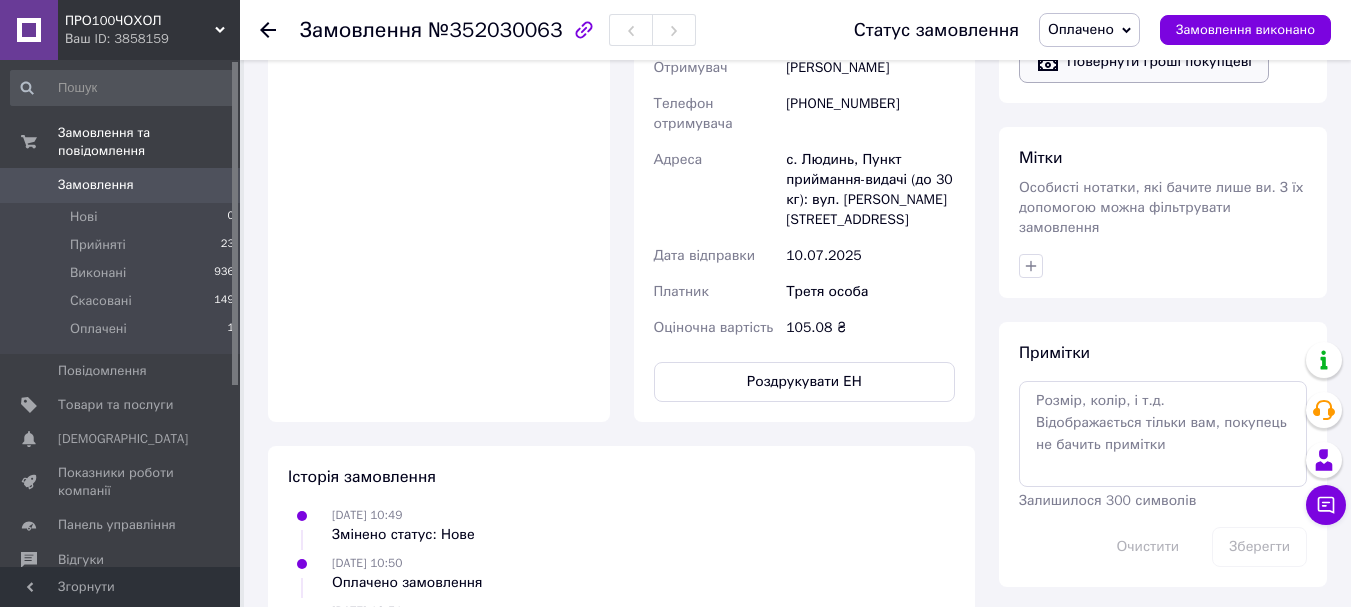 scroll, scrollTop: 692, scrollLeft: 0, axis: vertical 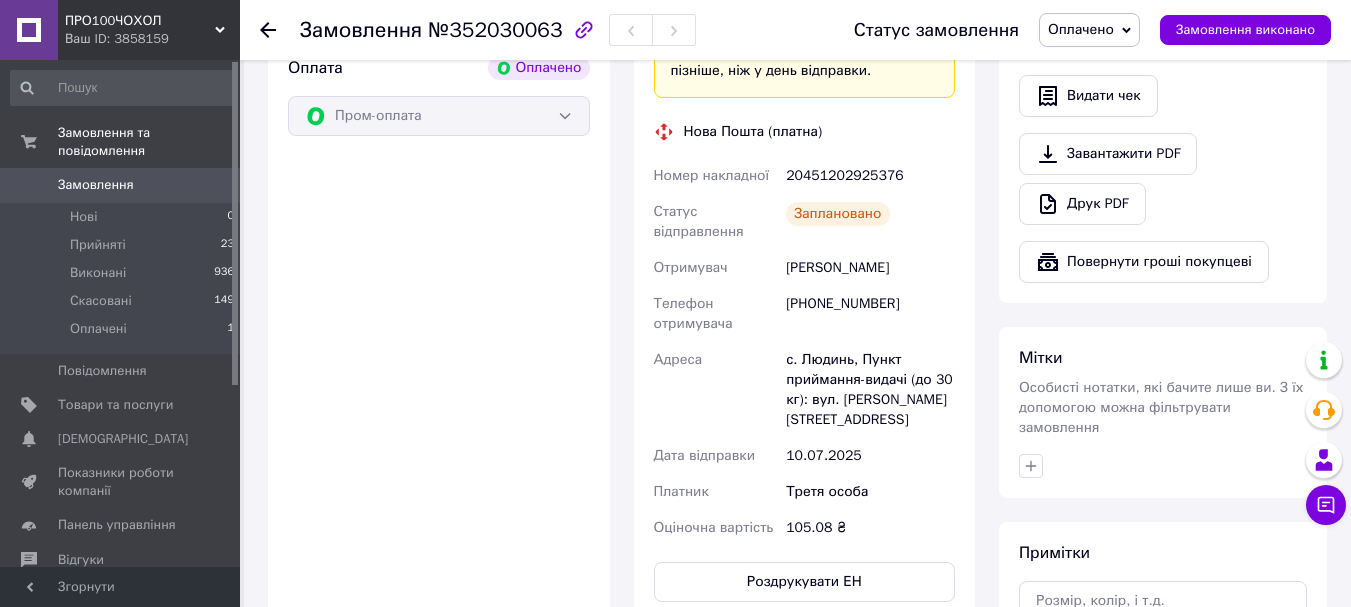 click on "Оплачено" at bounding box center (1089, 30) 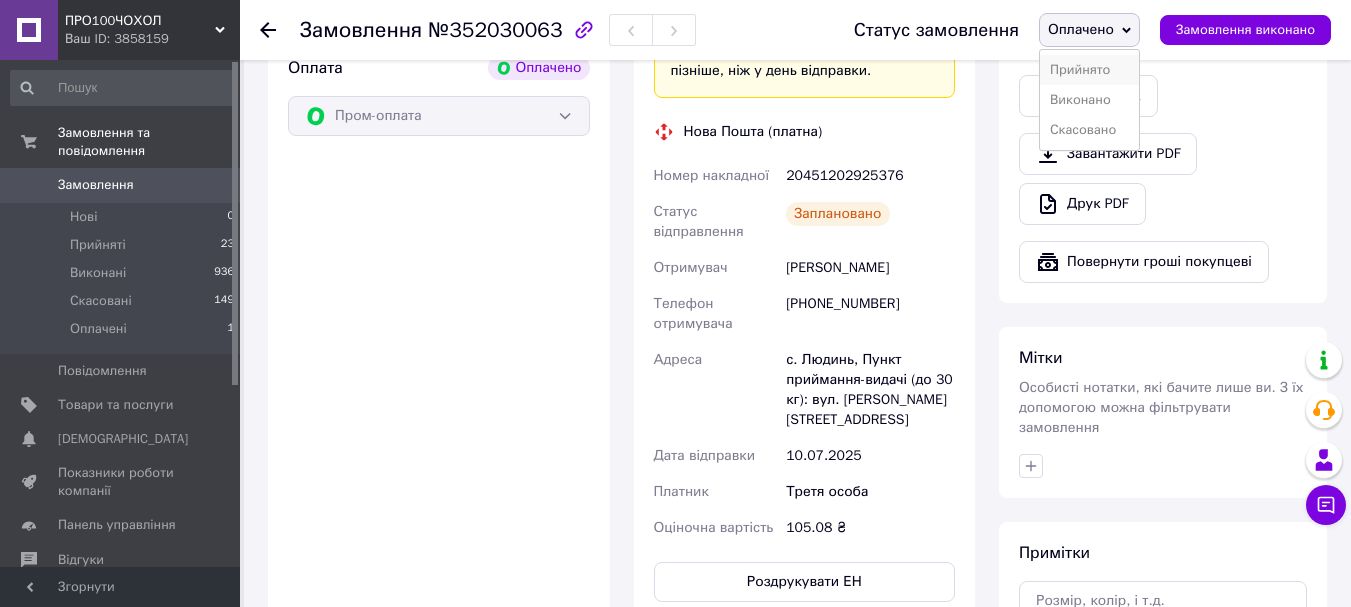 click on "Прийнято" at bounding box center [1089, 70] 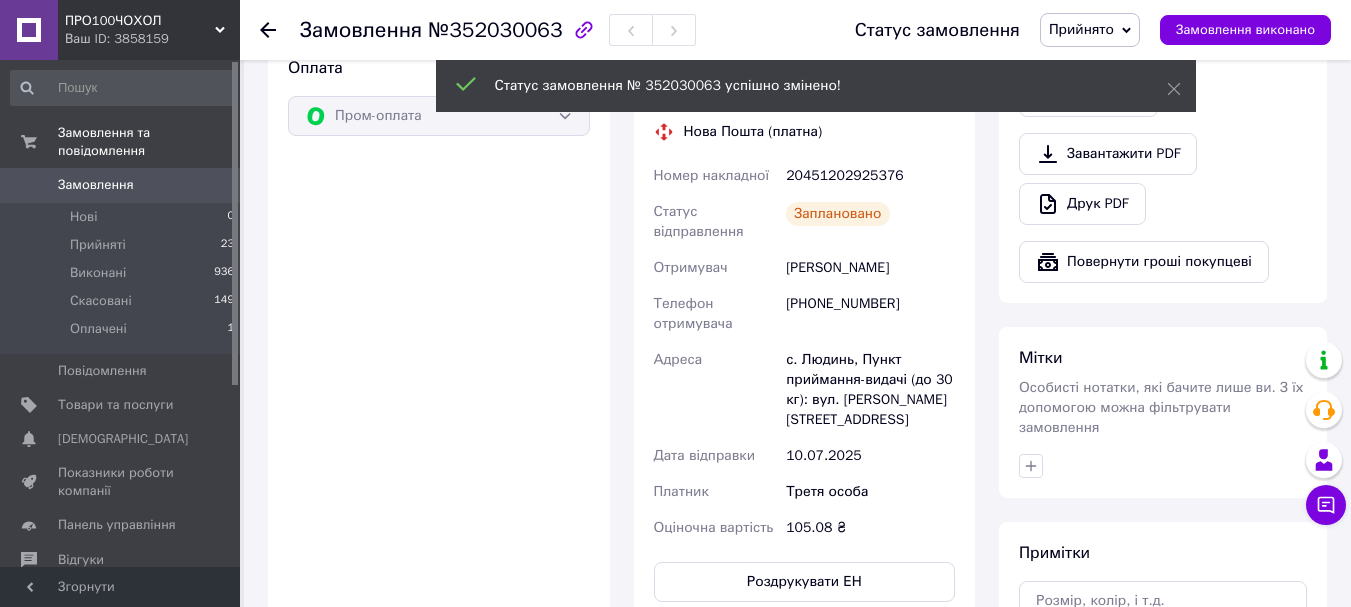 scroll, scrollTop: 892, scrollLeft: 0, axis: vertical 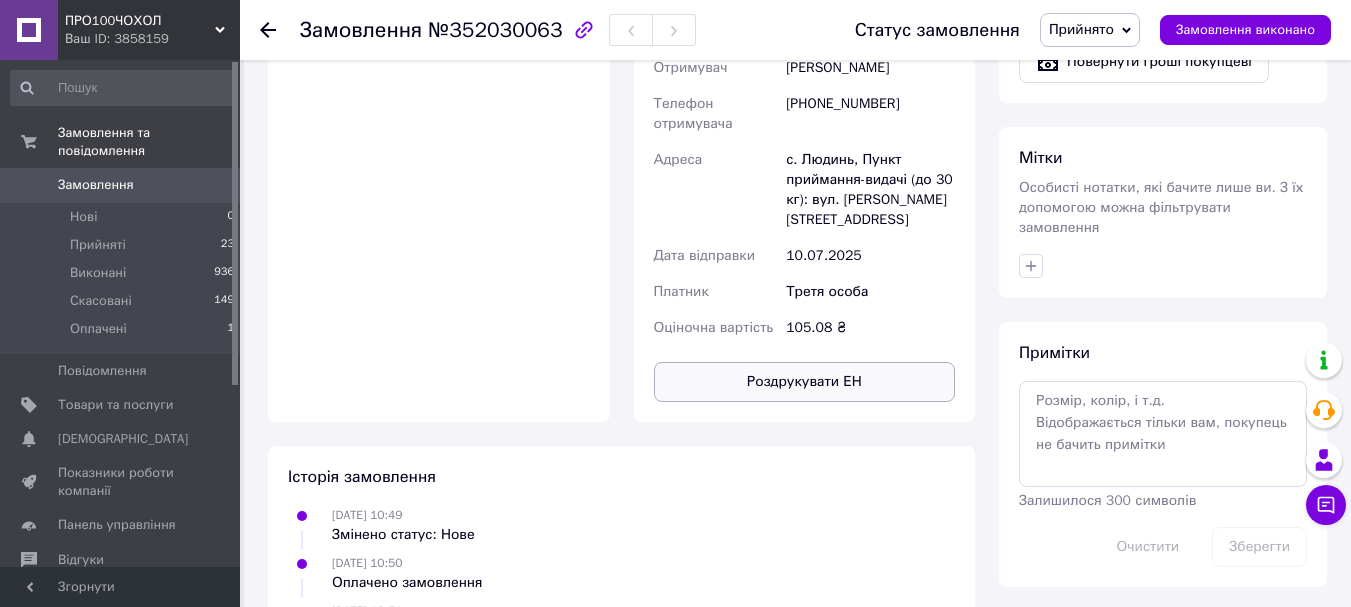 click on "Роздрукувати ЕН" at bounding box center [805, 382] 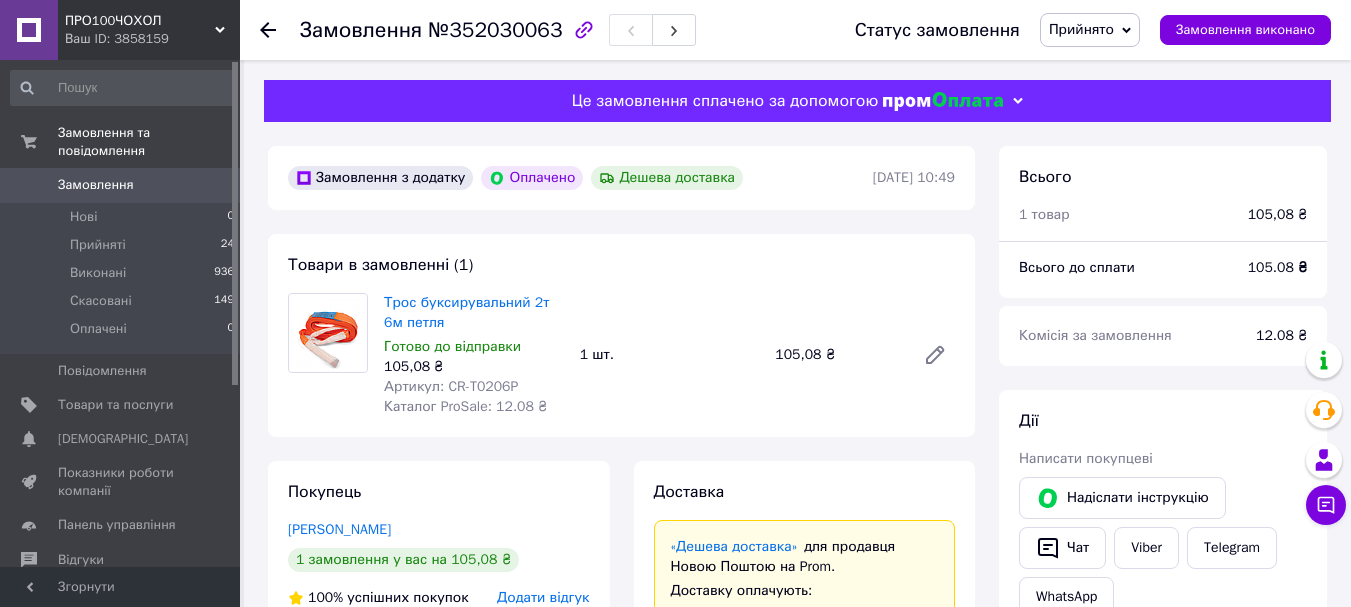 scroll, scrollTop: 892, scrollLeft: 0, axis: vertical 